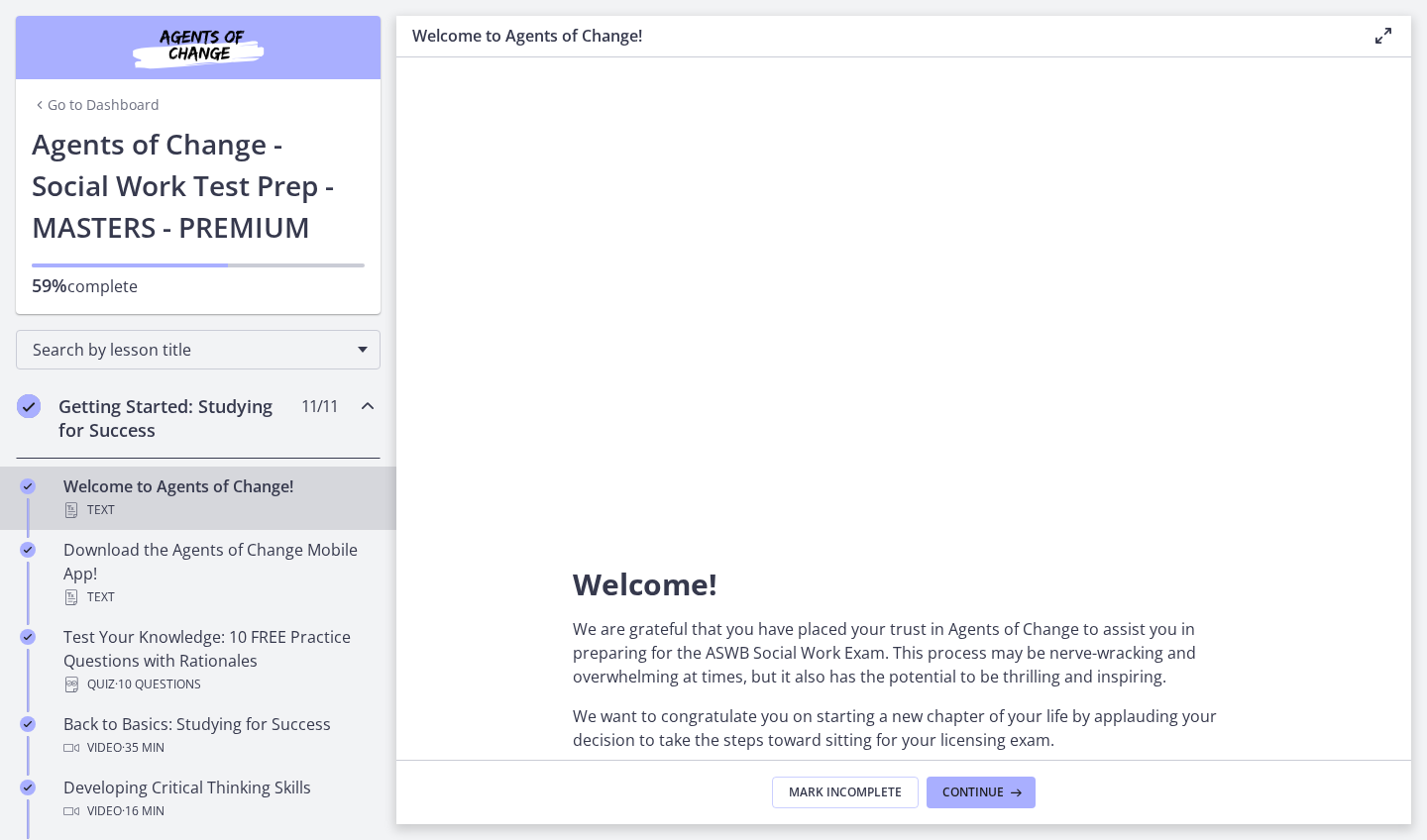 scroll, scrollTop: 0, scrollLeft: 0, axis: both 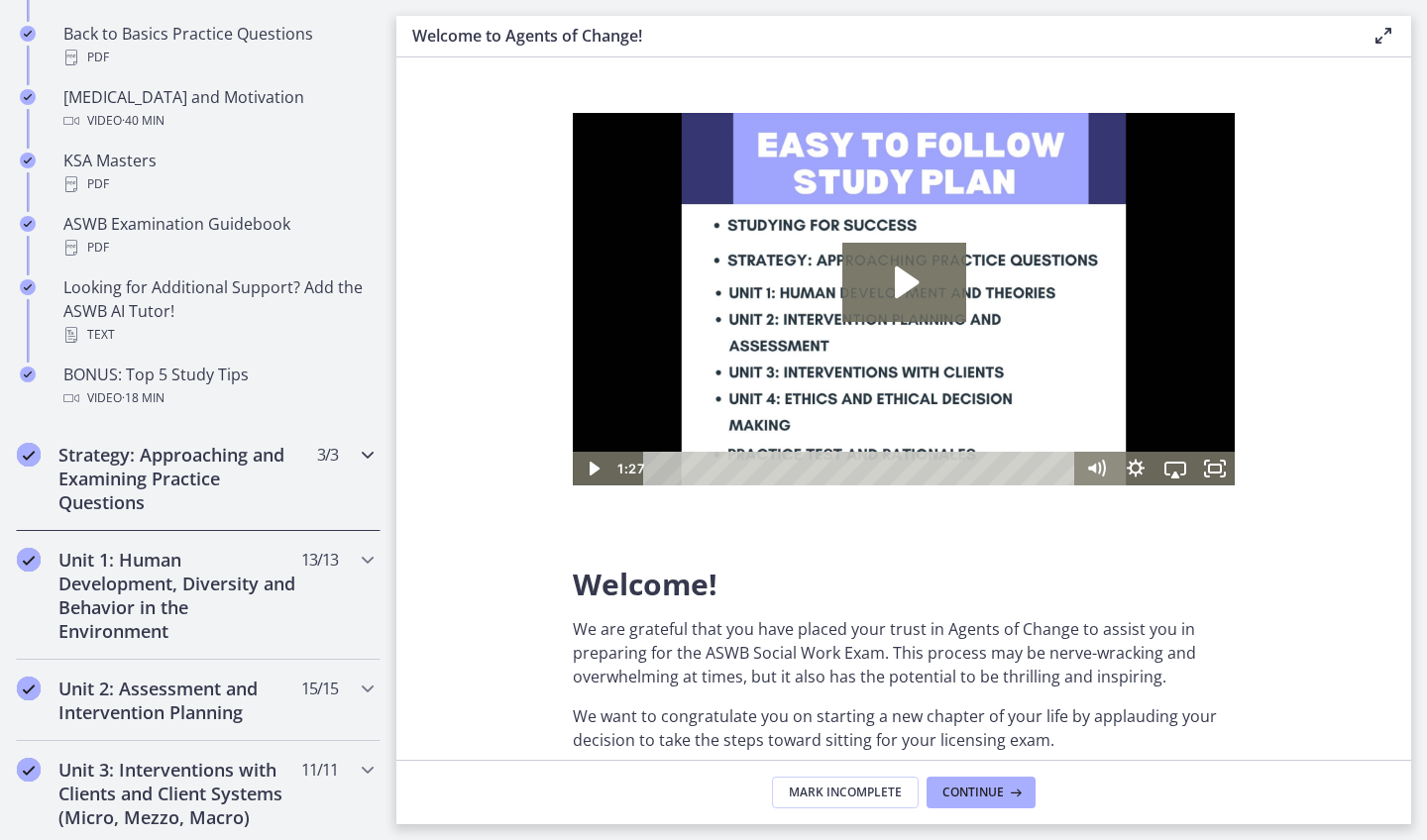 click on "Strategy: Approaching and Examining Practice Questions" at bounding box center [179, 478] 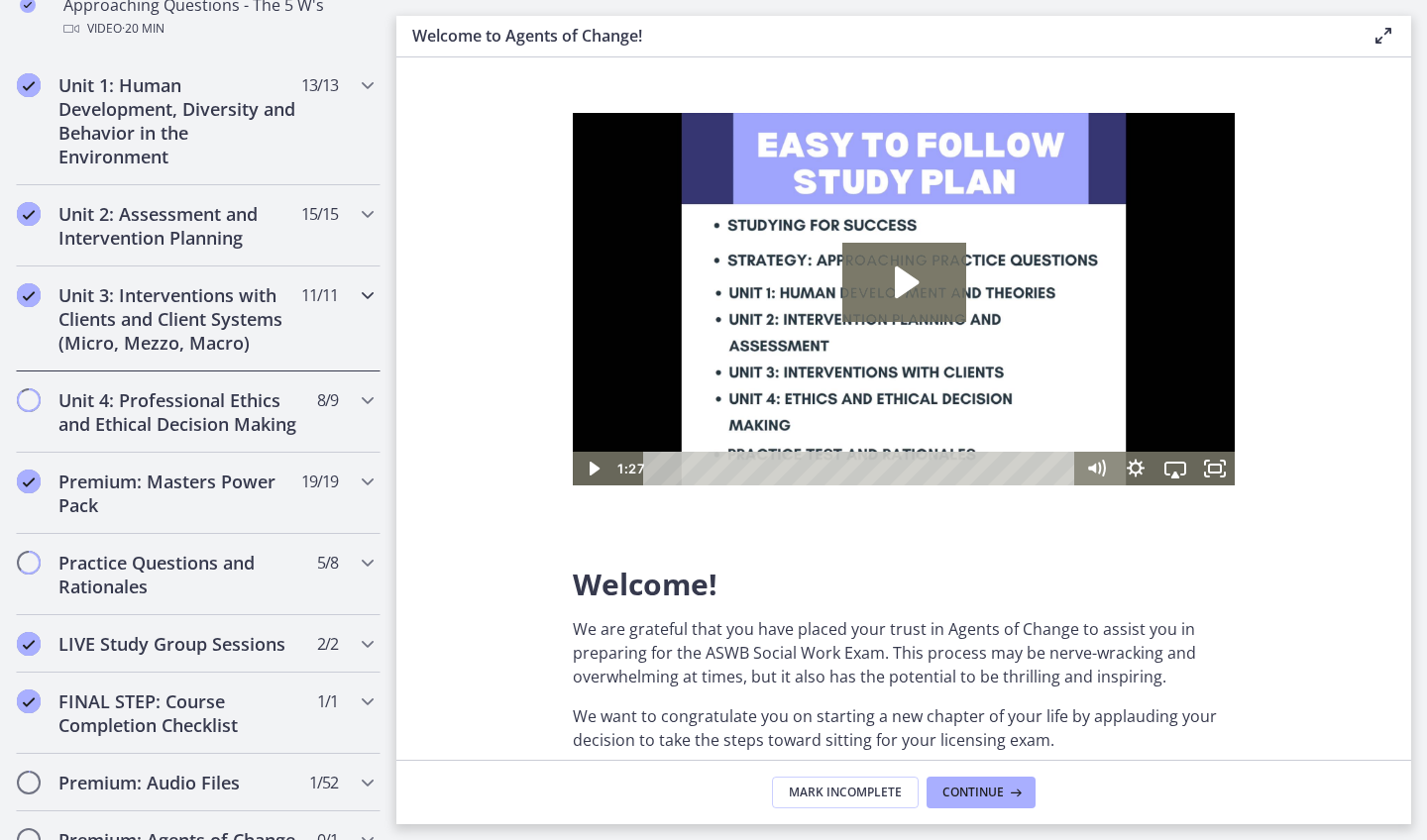 scroll, scrollTop: 729, scrollLeft: 0, axis: vertical 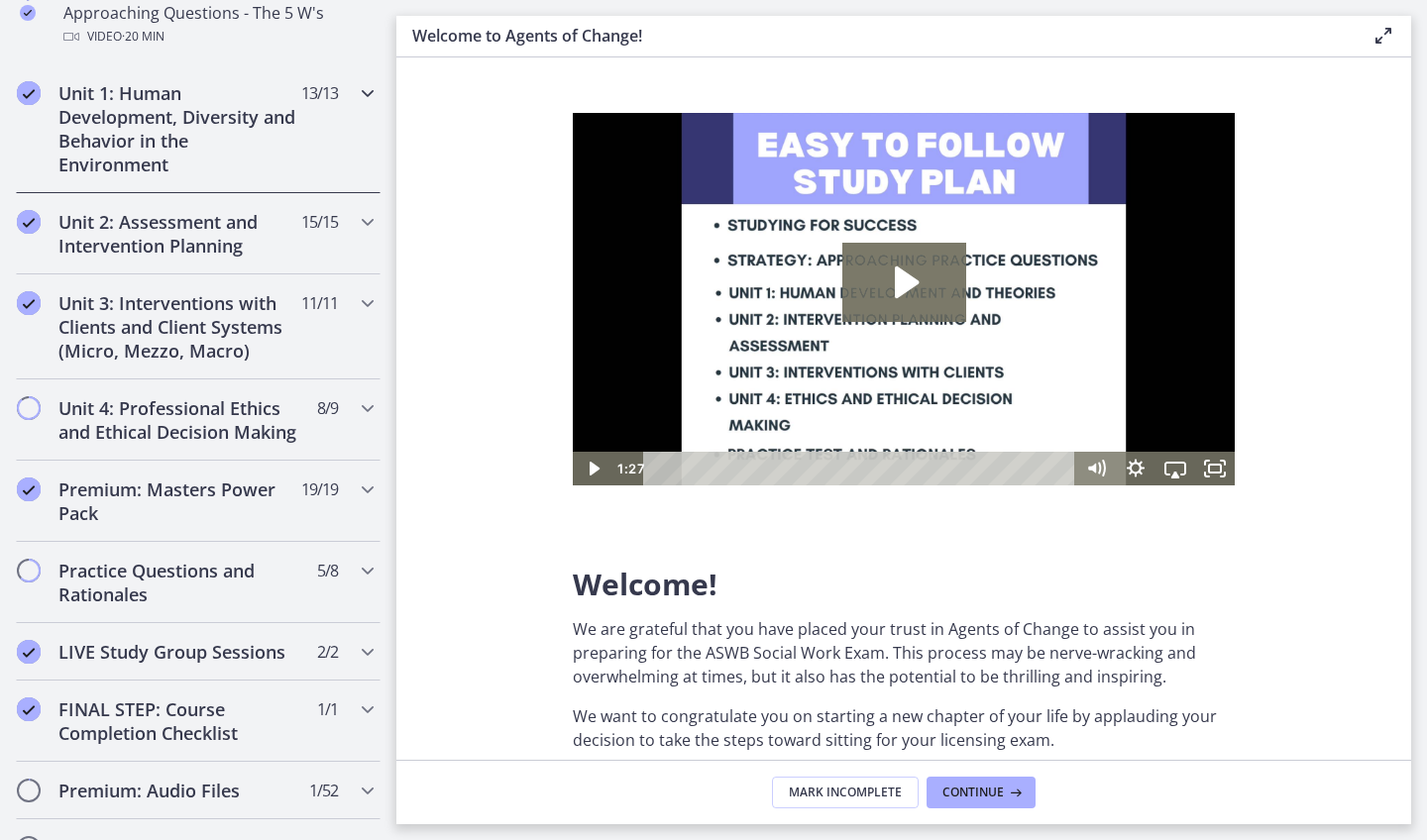 click on "Unit 1: Human Development, Diversity and Behavior in the Environment" at bounding box center (179, 129) 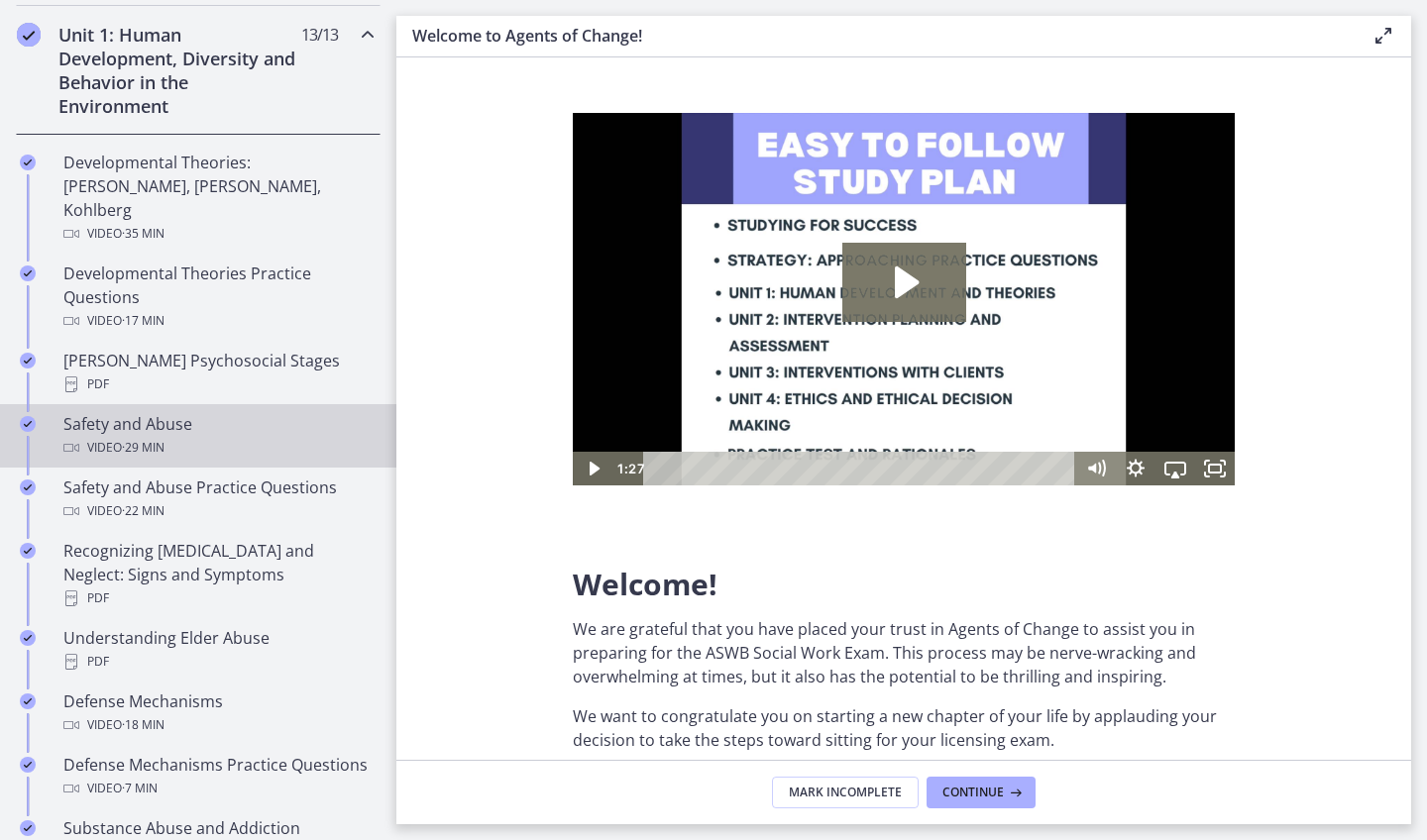 scroll, scrollTop: 551, scrollLeft: 0, axis: vertical 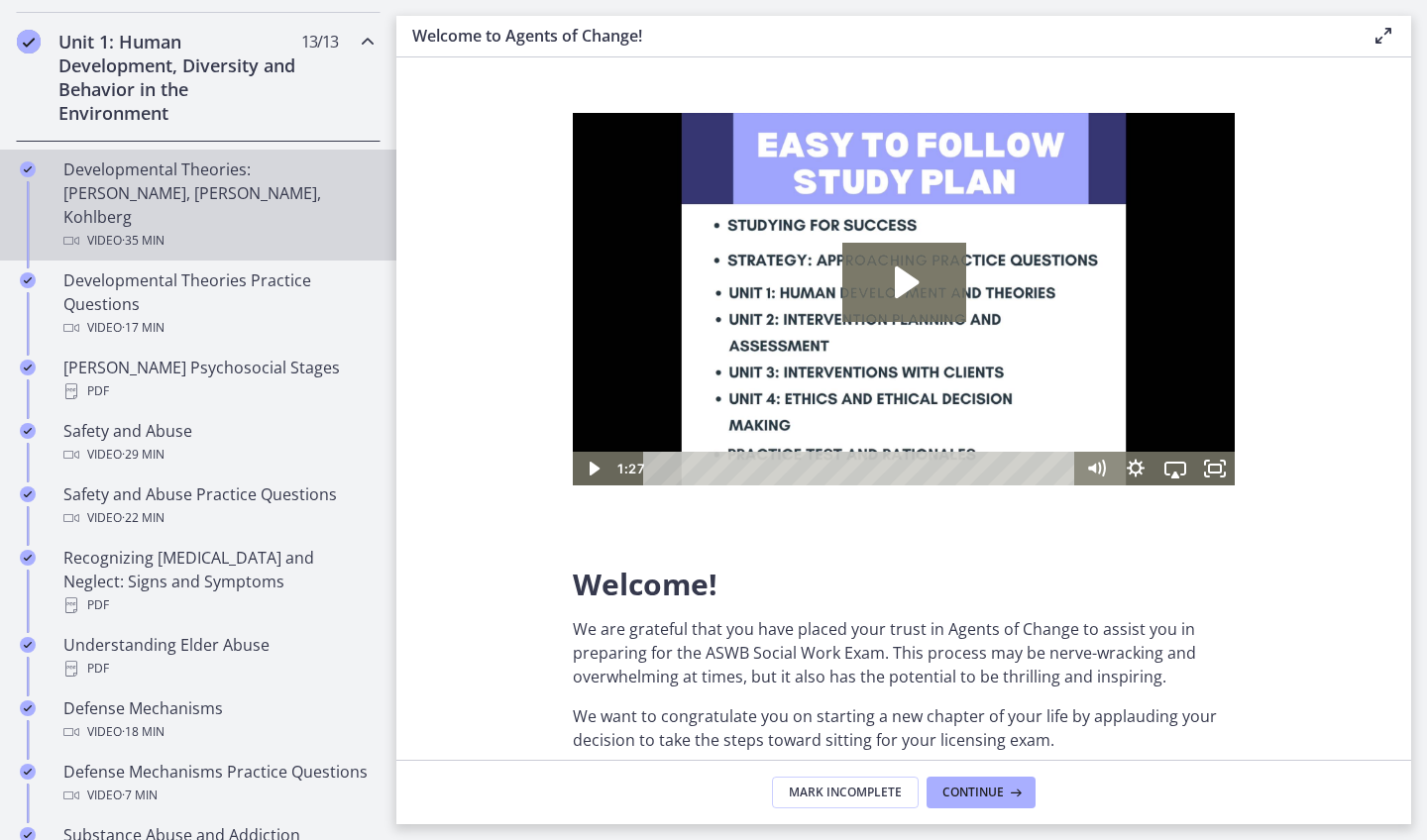 click on "Developmental Theories: [PERSON_NAME], [PERSON_NAME], Kohlberg
Video
·  35 min" at bounding box center (218, 205) 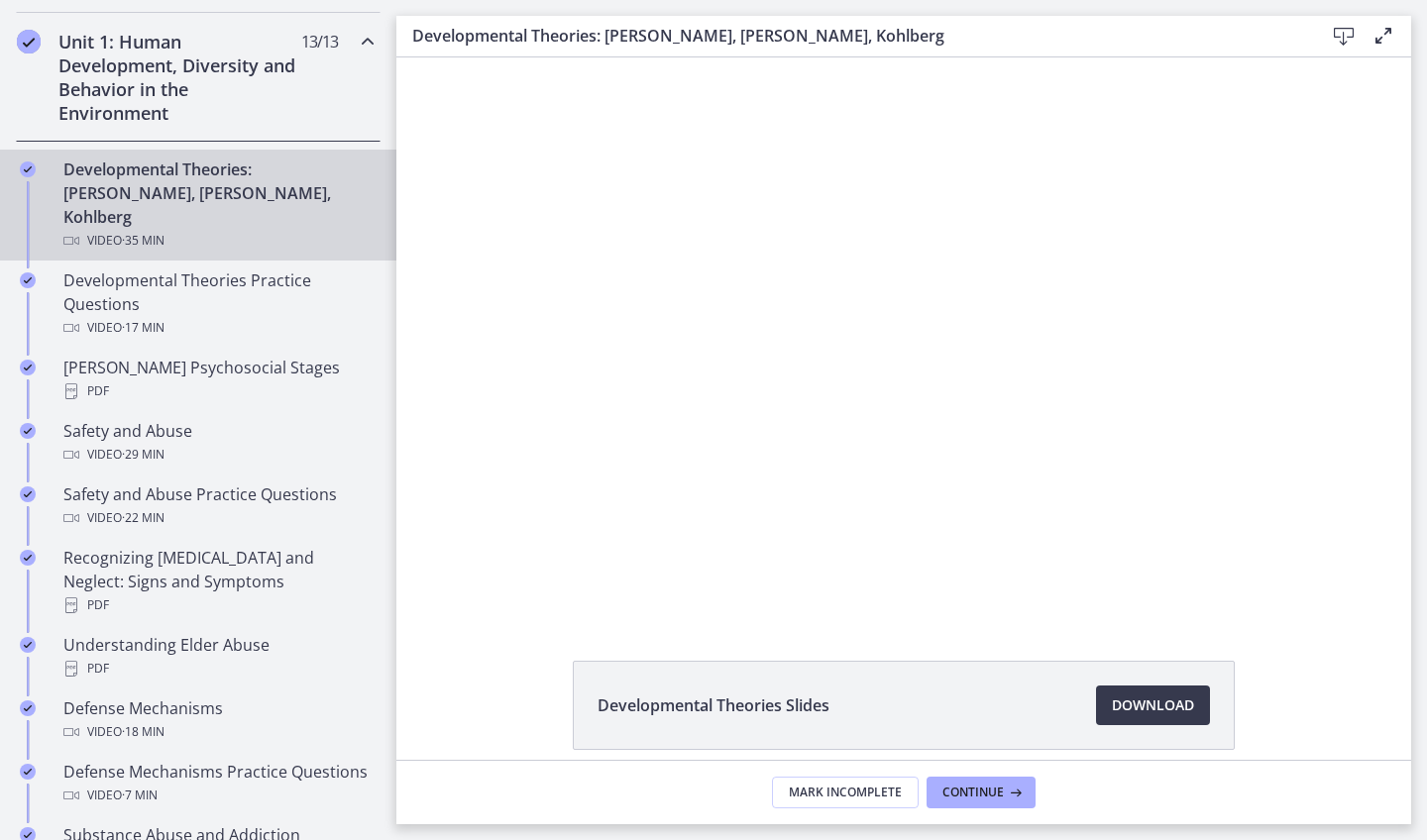 scroll, scrollTop: 0, scrollLeft: 0, axis: both 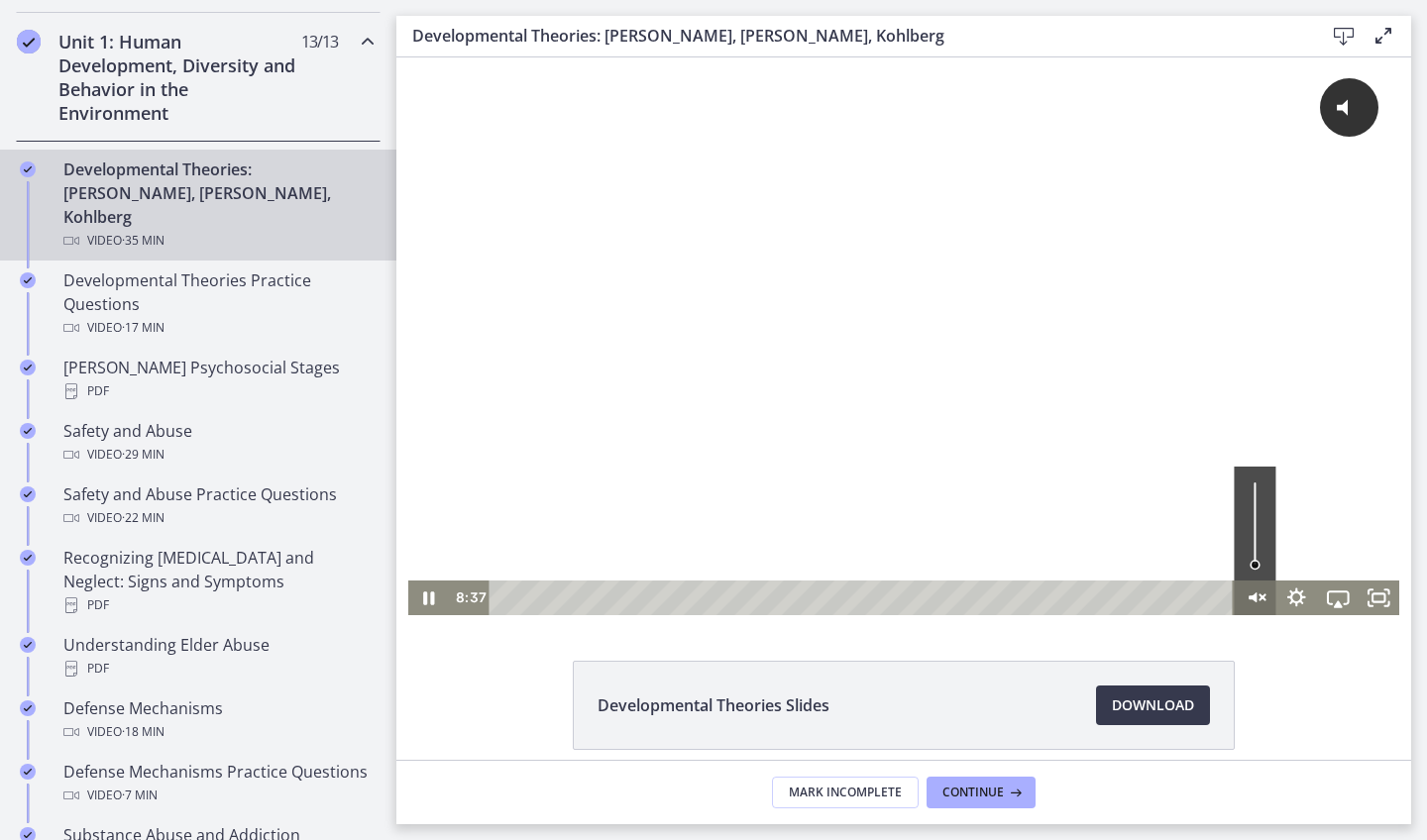 click 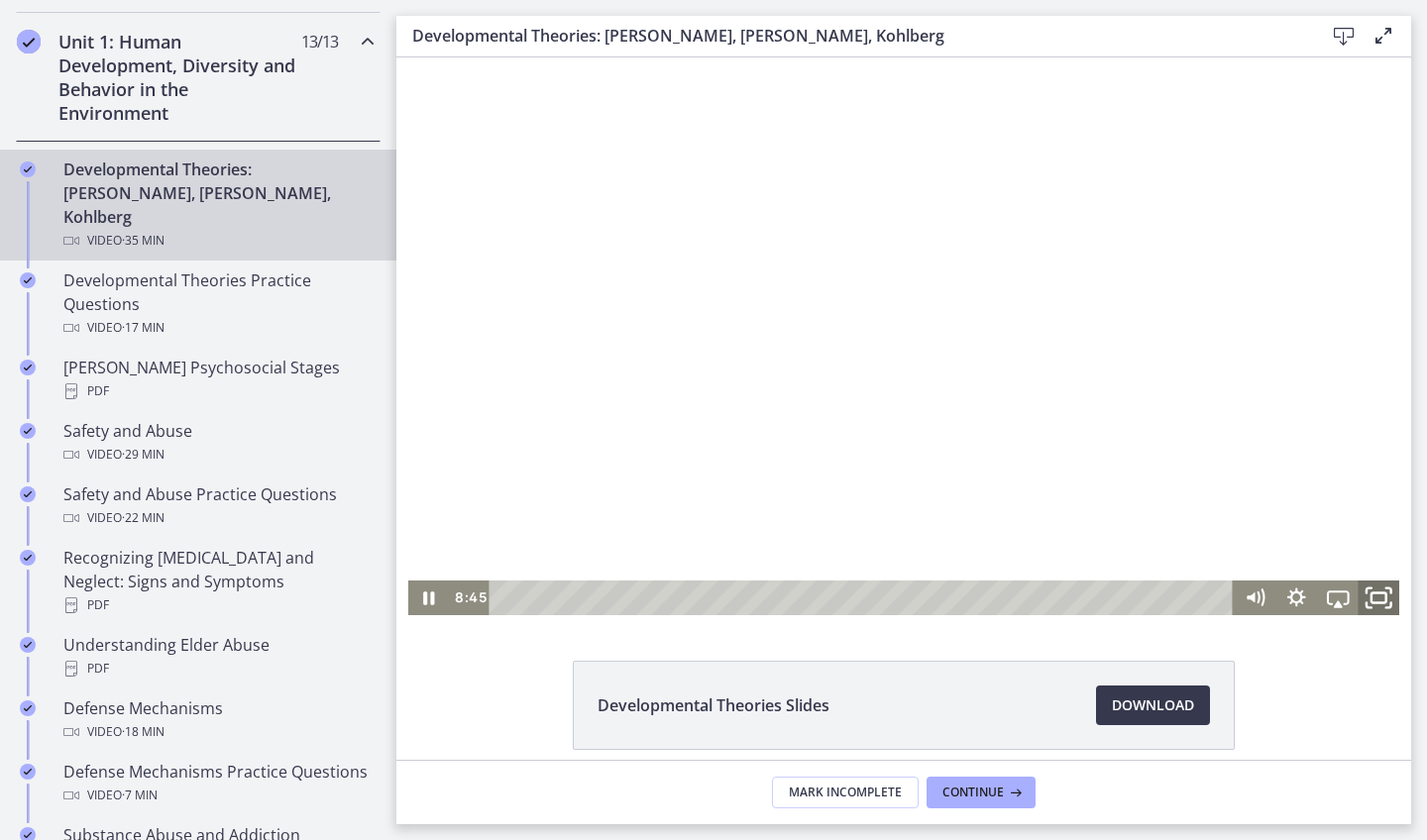 click 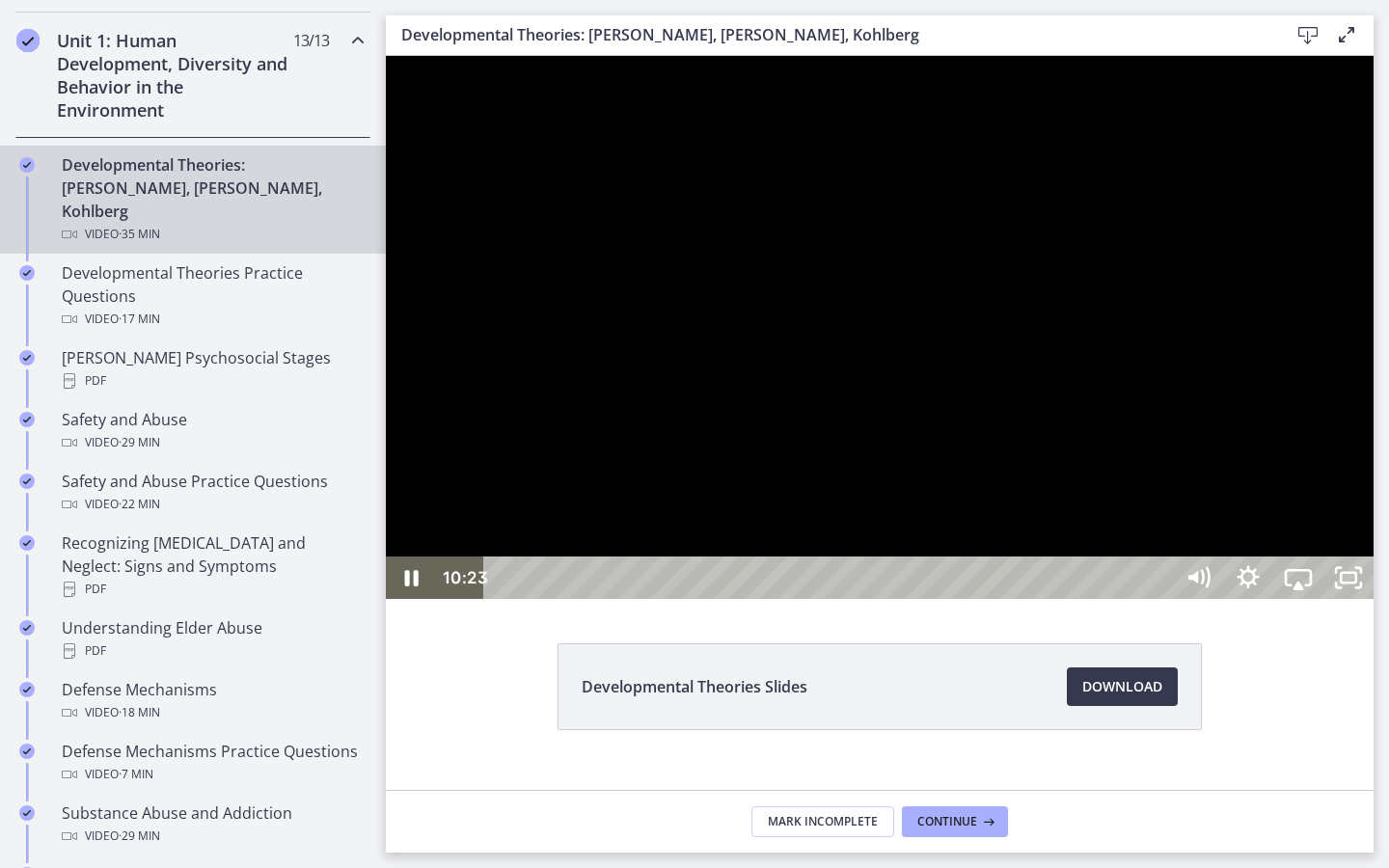 click at bounding box center [880, 327] 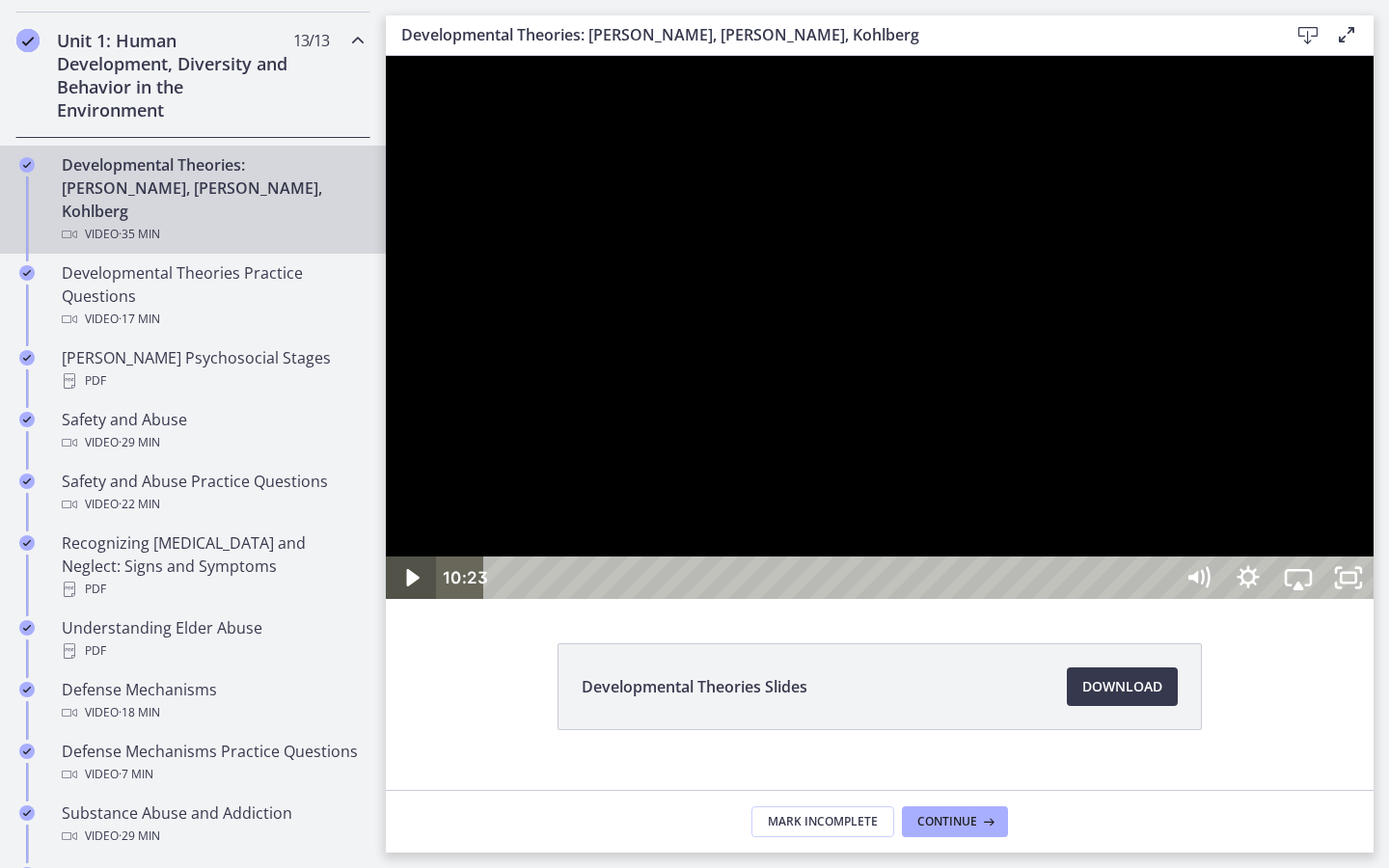 click 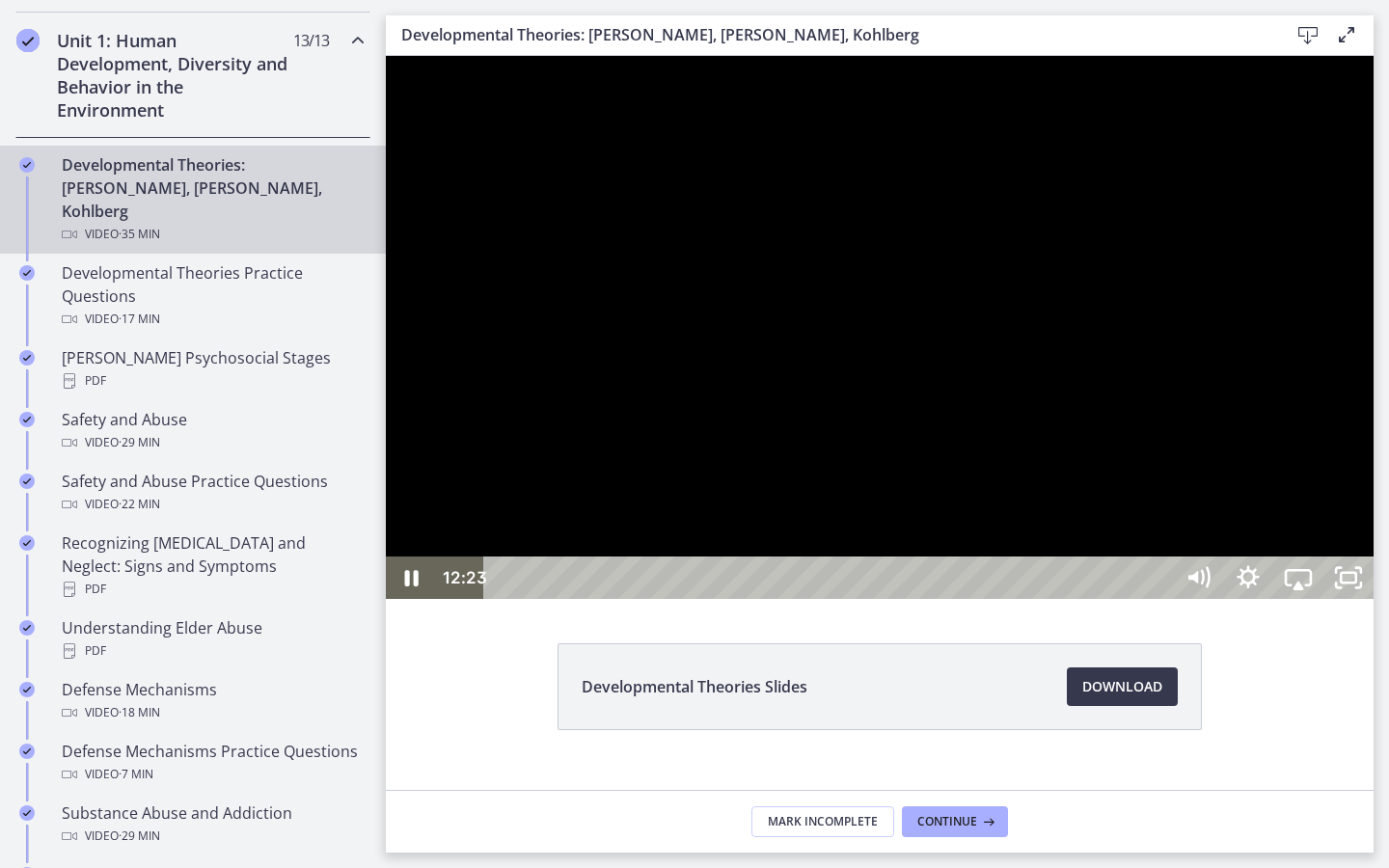 click at bounding box center (880, 327) 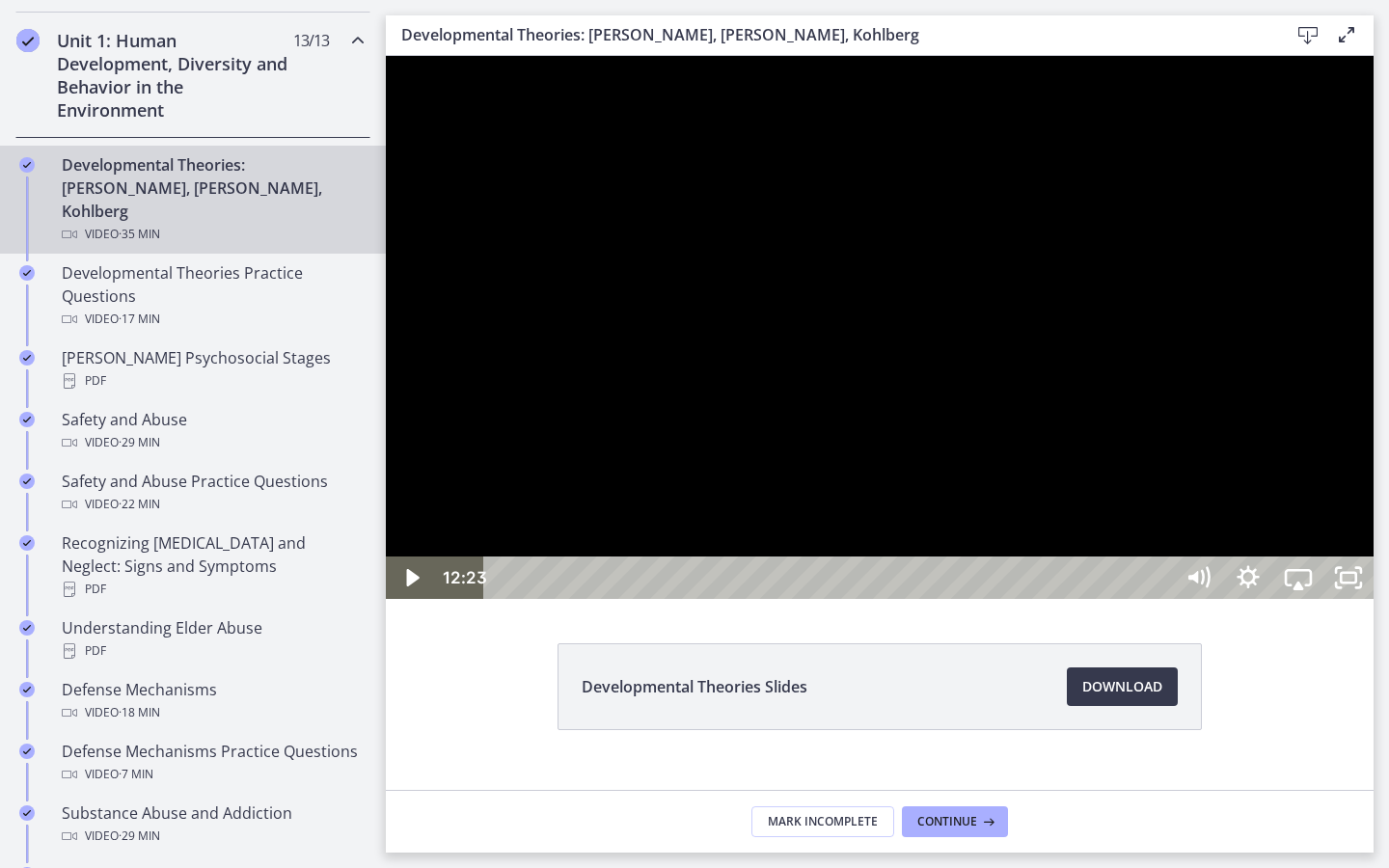 drag, startPoint x: 1020, startPoint y: 526, endPoint x: 1020, endPoint y: 537, distance: 11 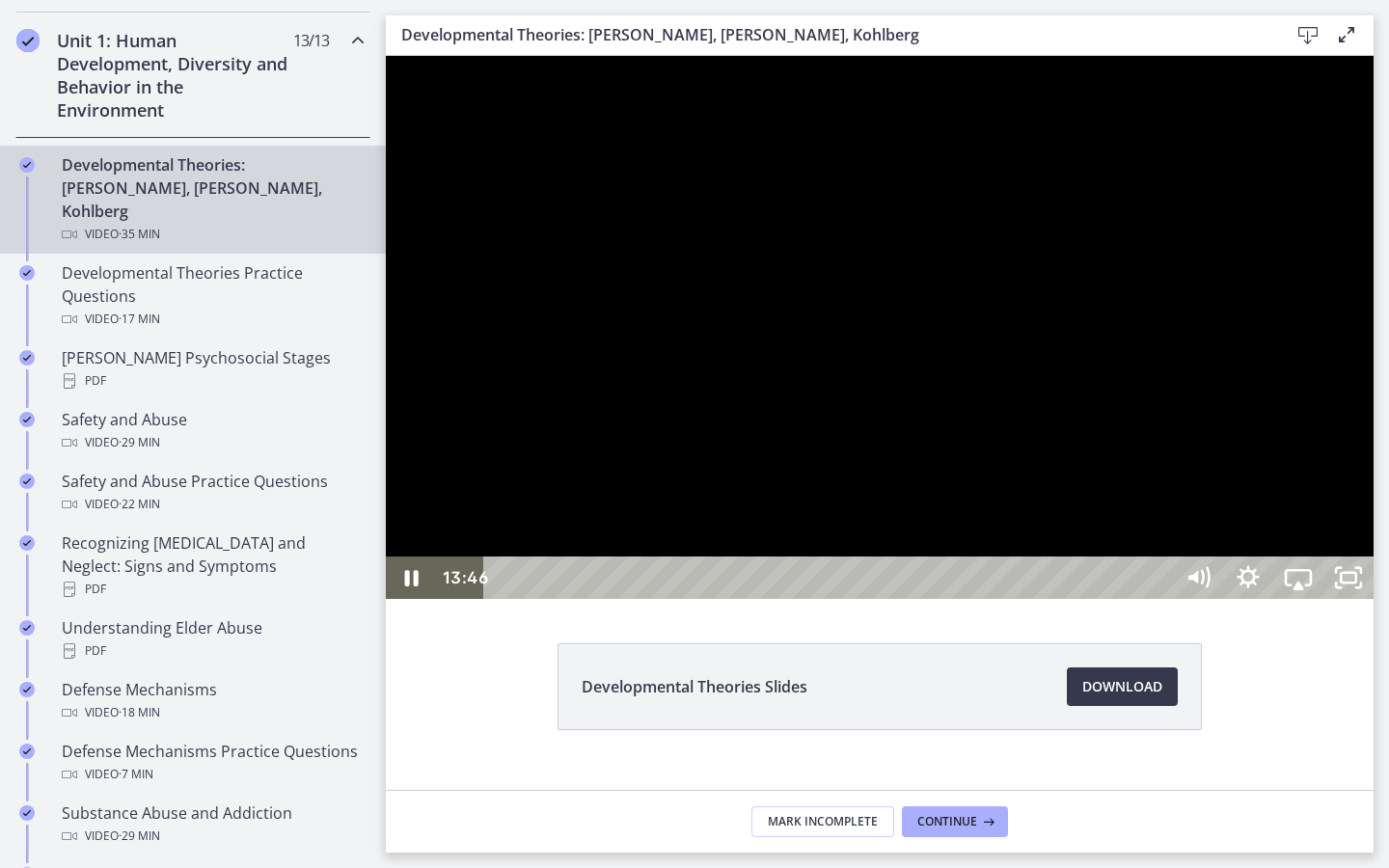 click at bounding box center (880, 327) 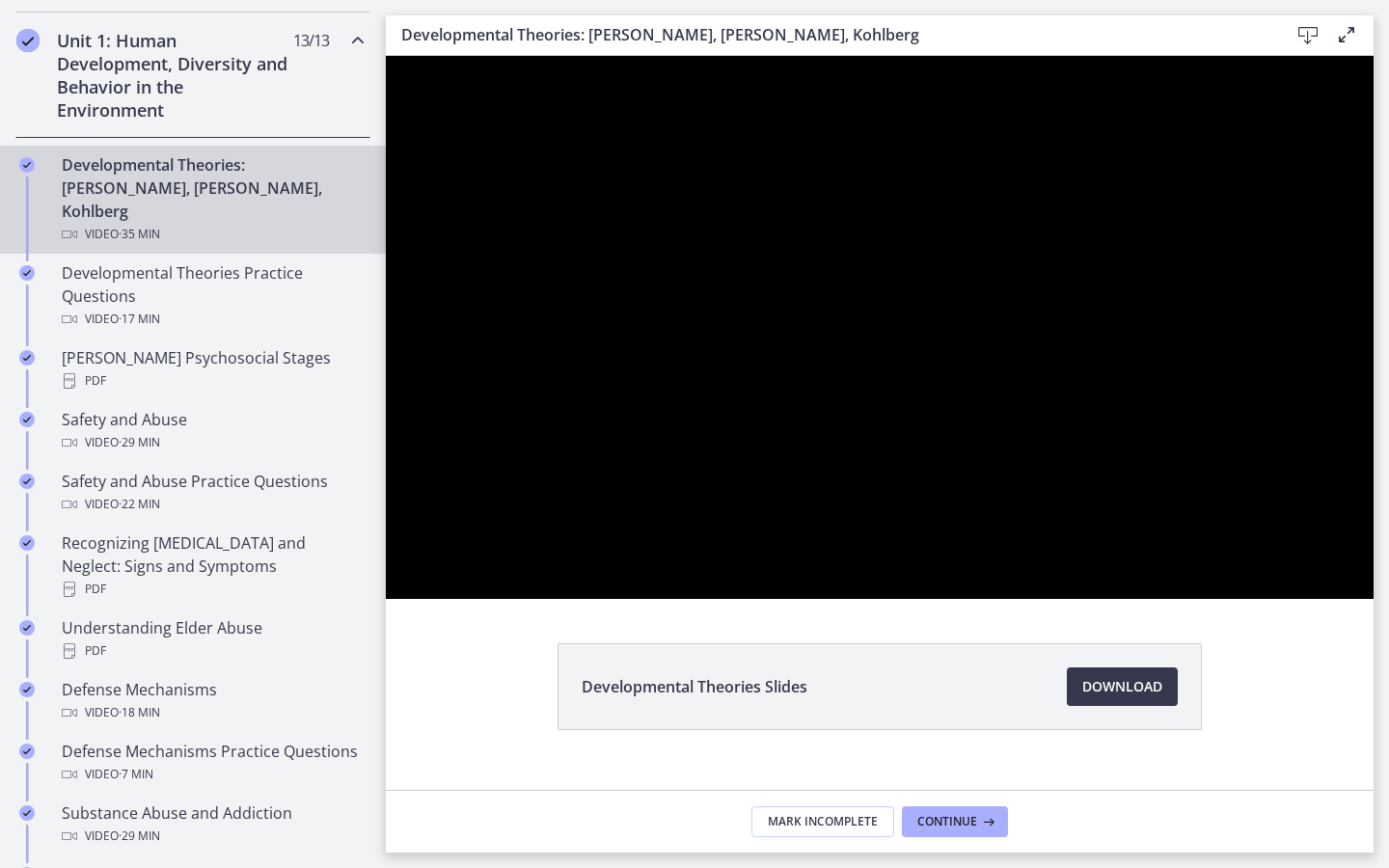 type 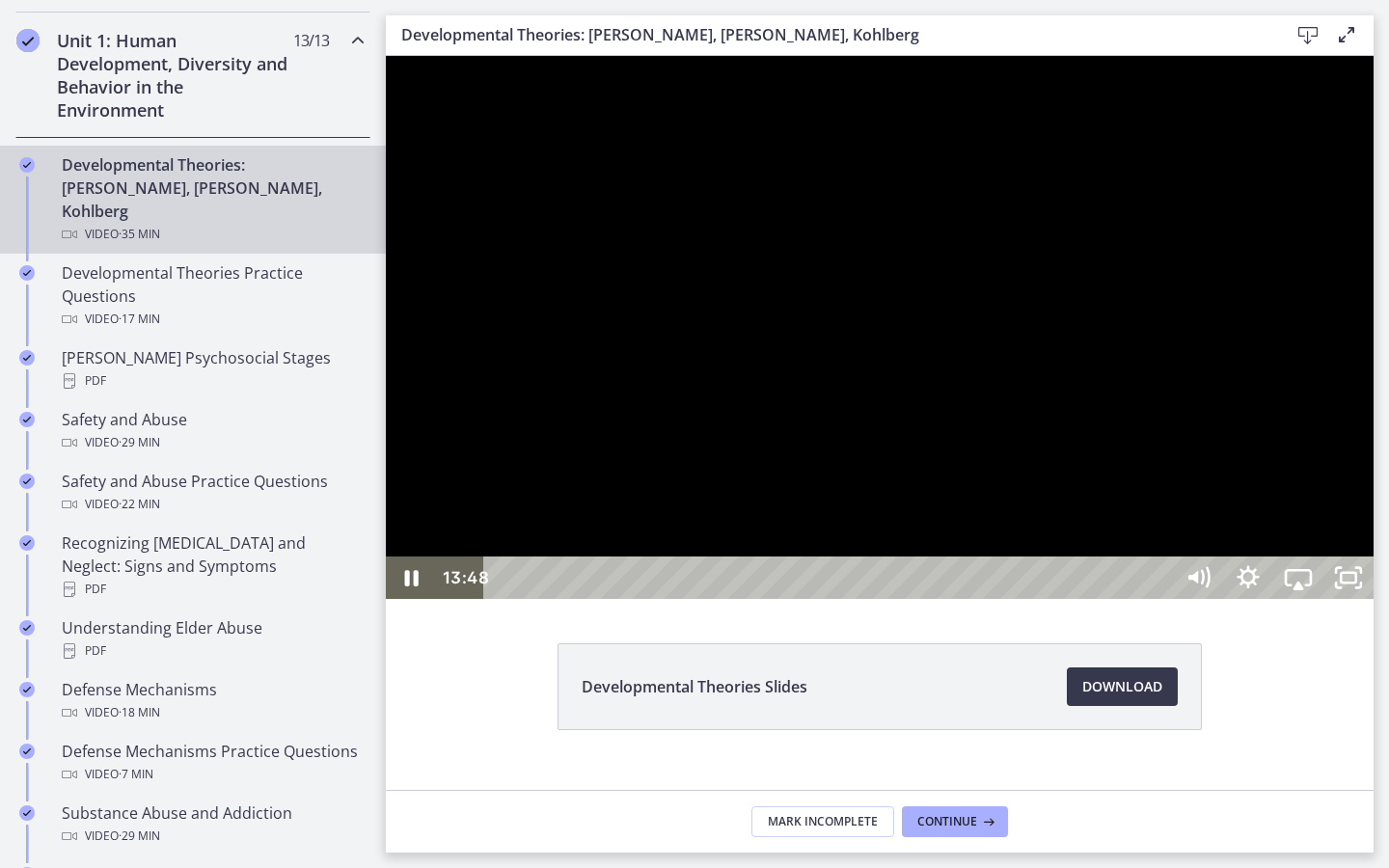 click at bounding box center (386, 56) 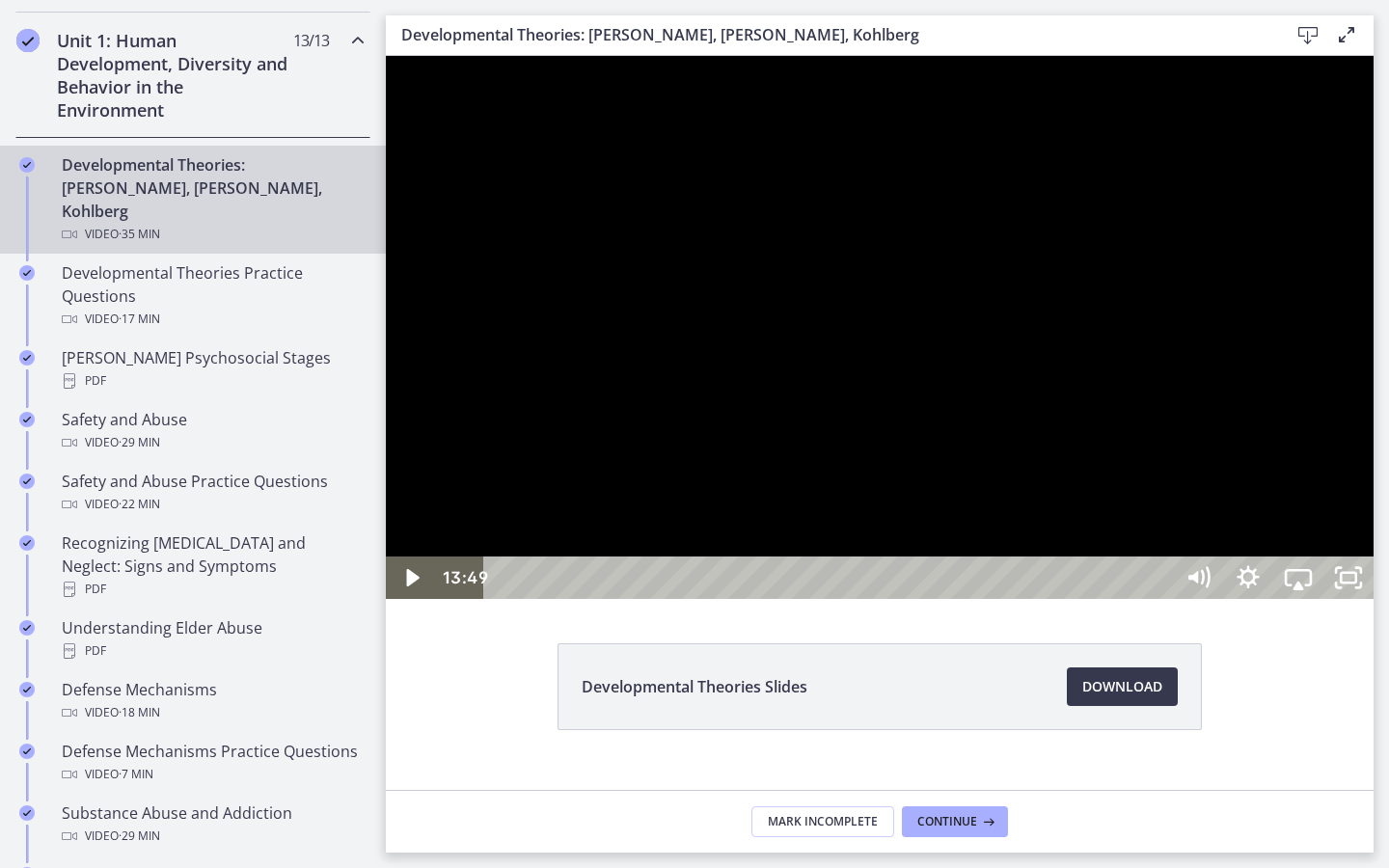 click at bounding box center [386, 56] 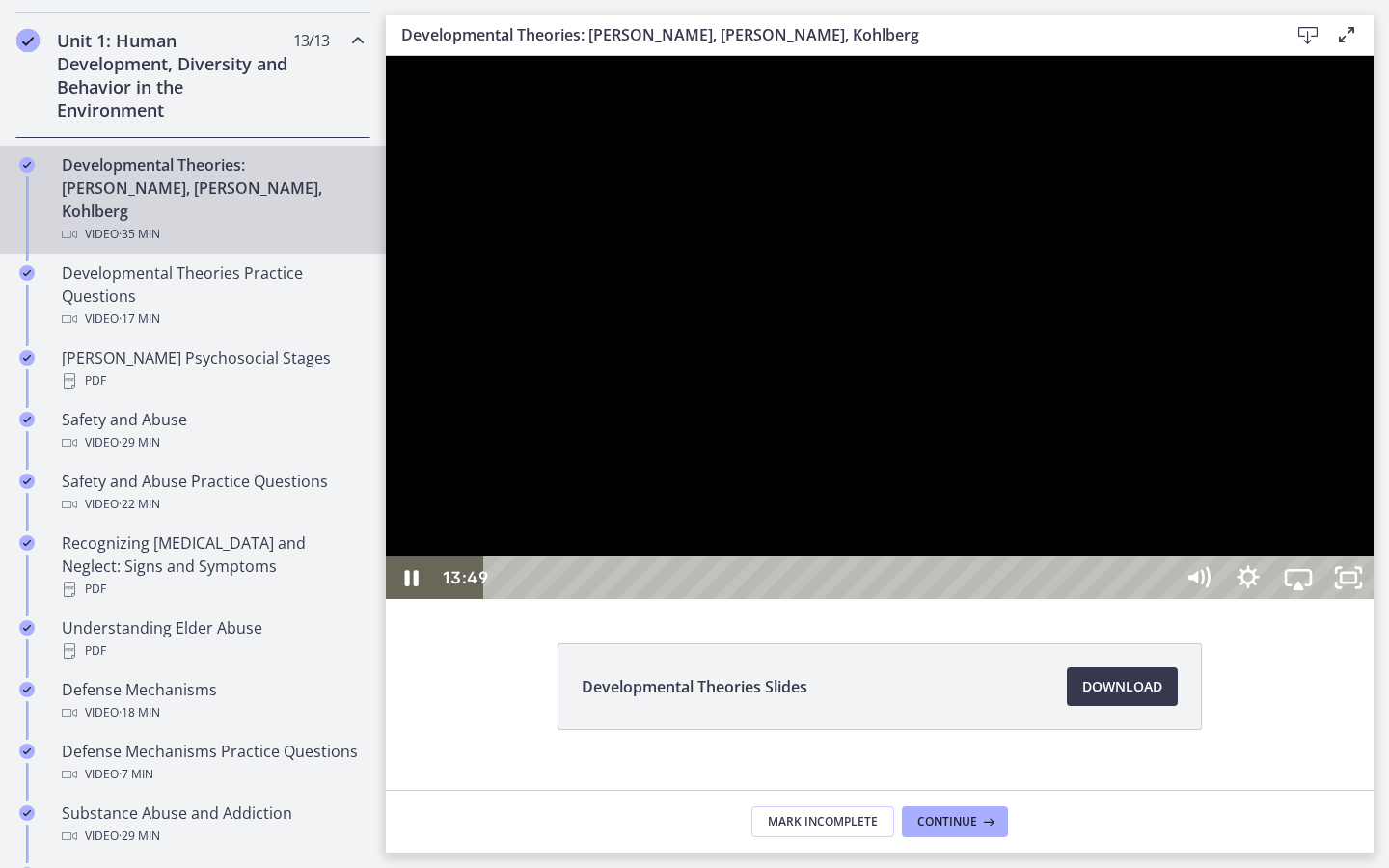 click at bounding box center [386, 56] 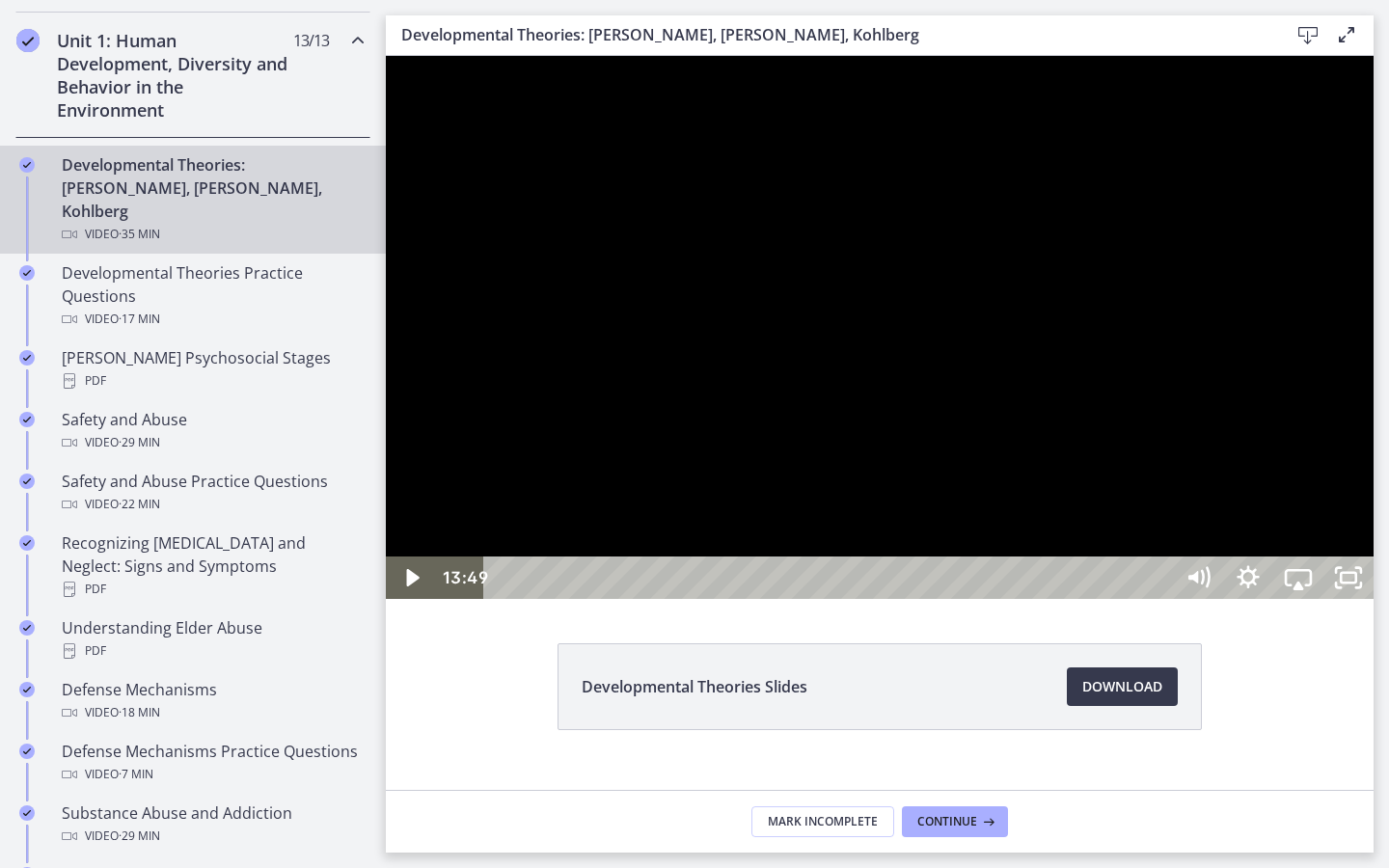 click at bounding box center (386, 56) 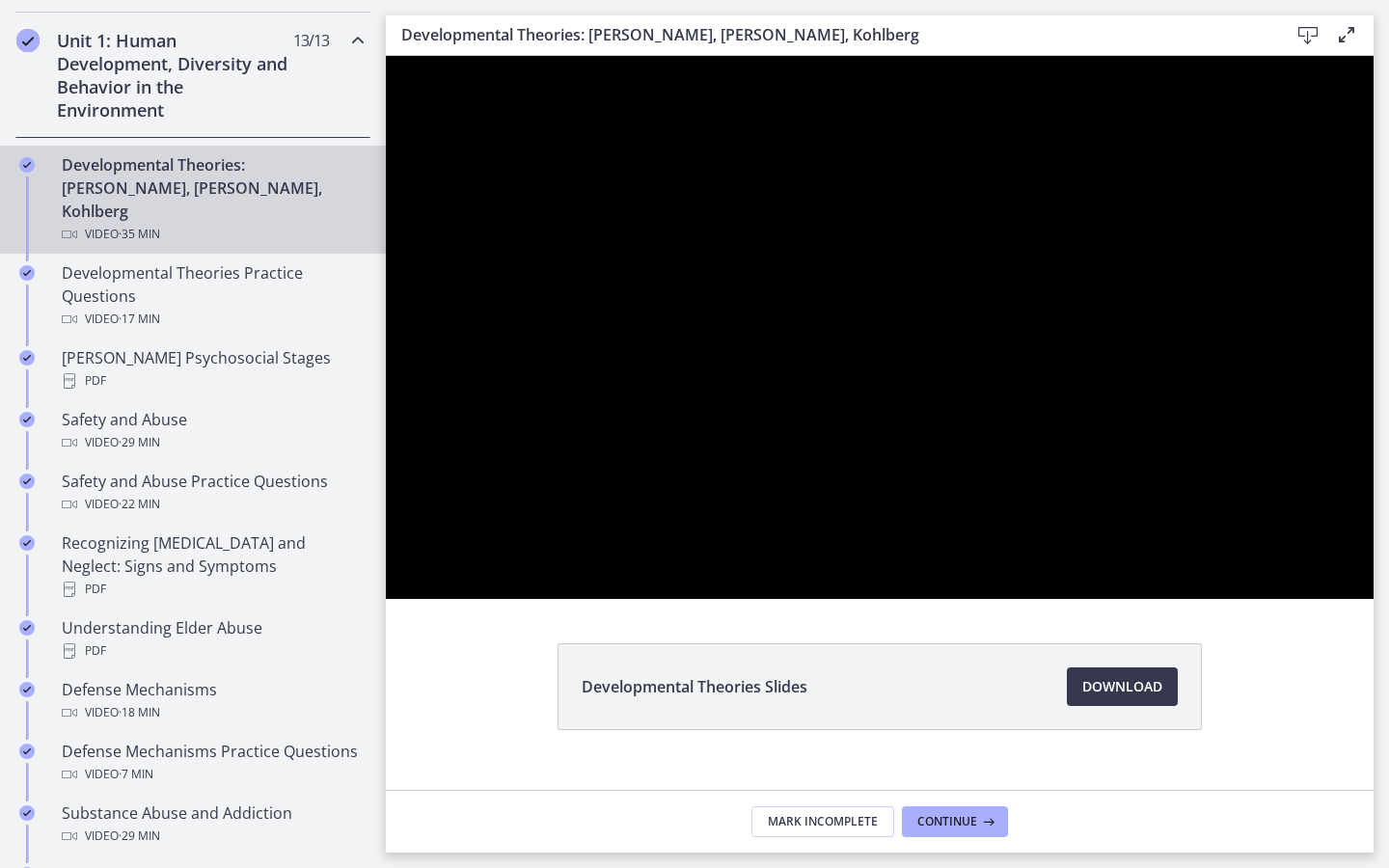 click at bounding box center (386, 56) 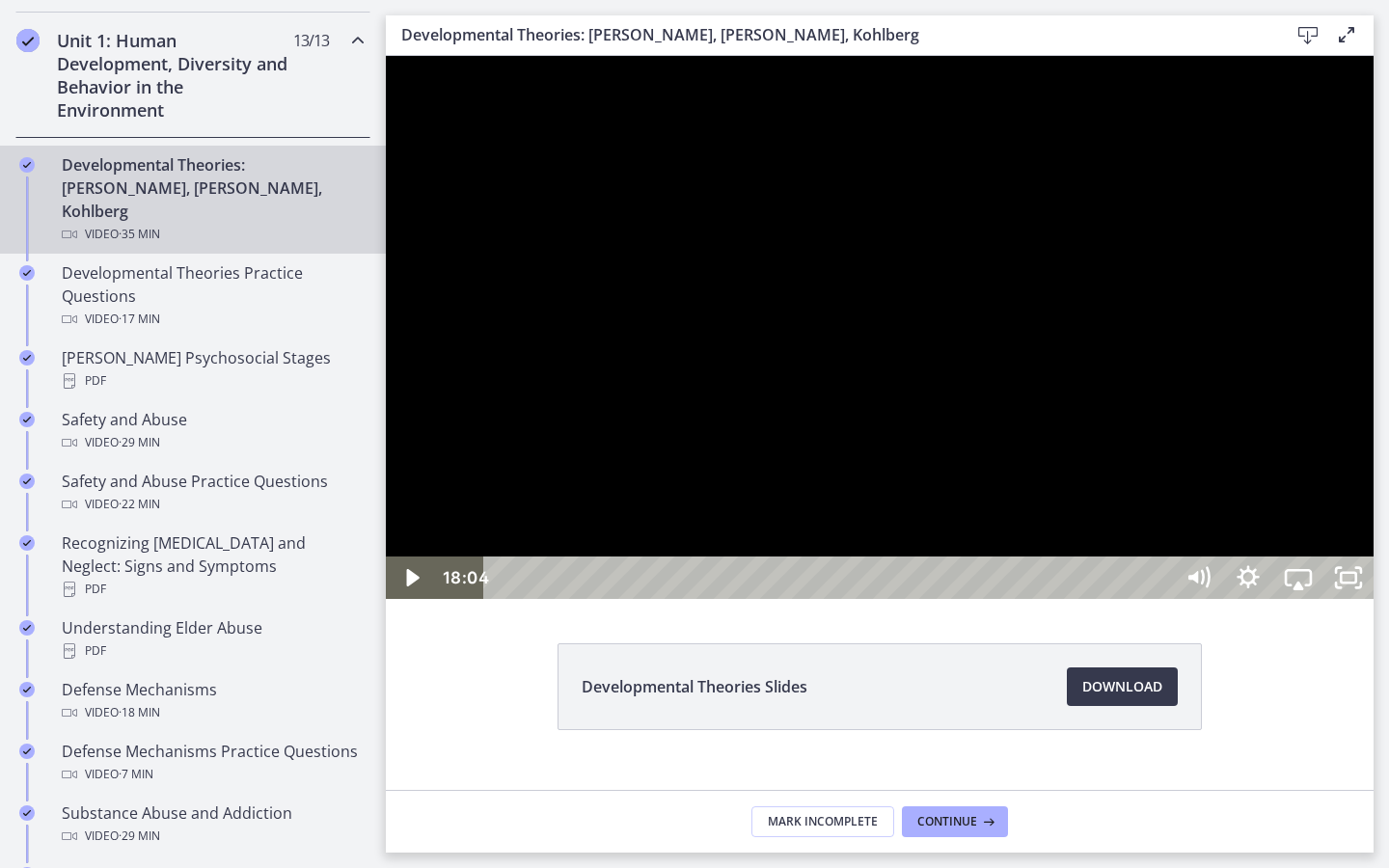 click at bounding box center (880, 327) 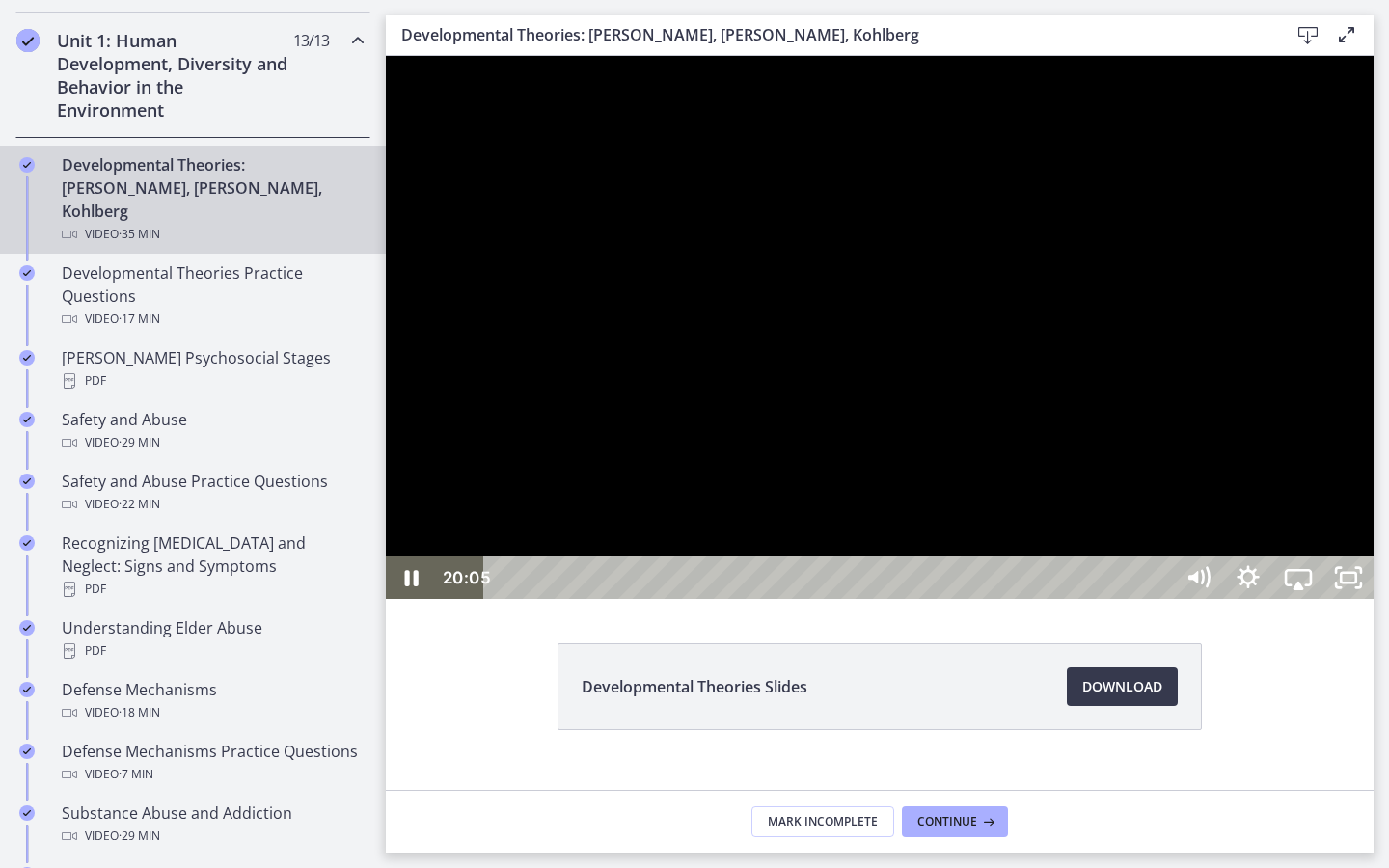 click at bounding box center [880, 327] 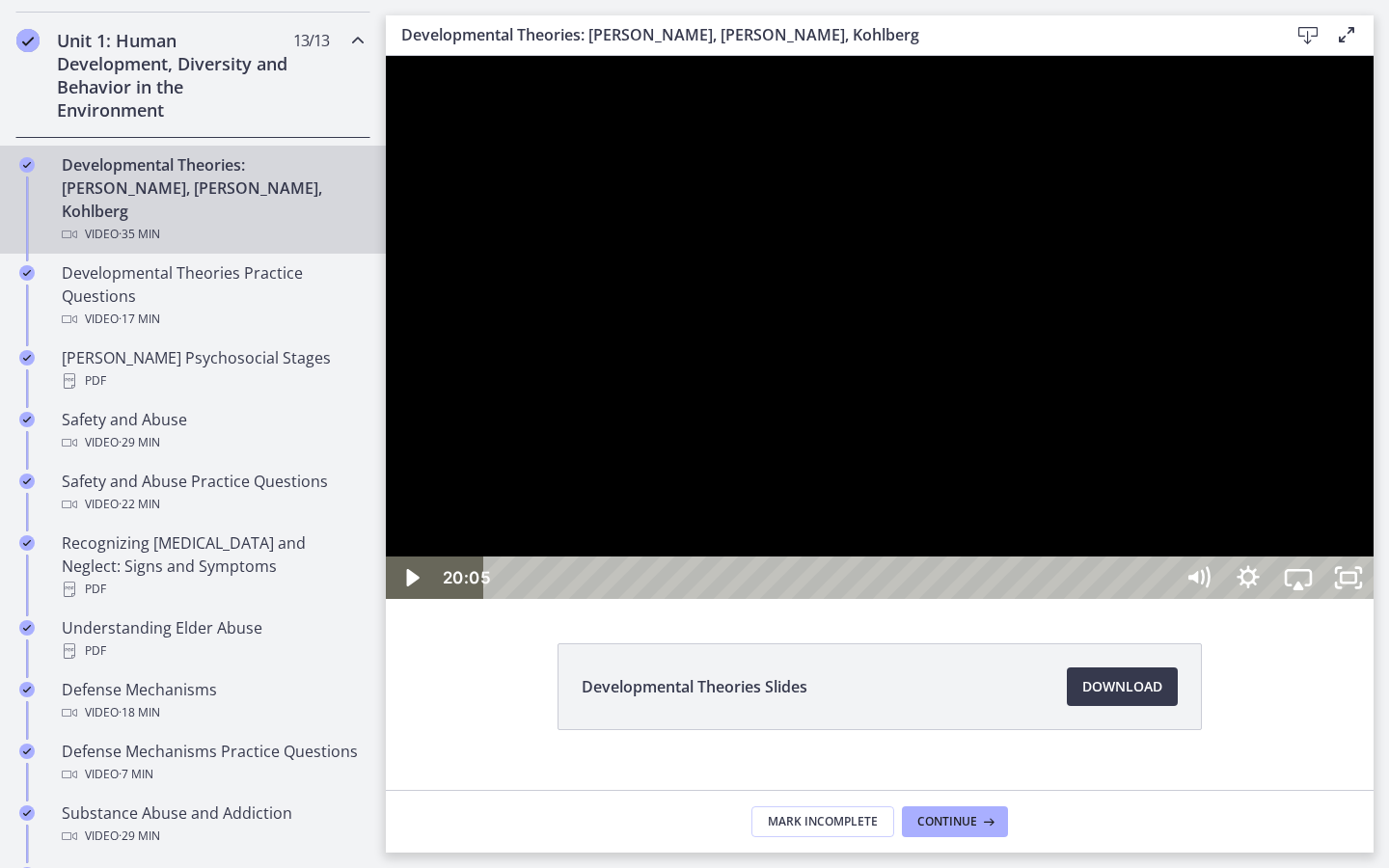 drag, startPoint x: 1020, startPoint y: 521, endPoint x: 1020, endPoint y: 487, distance: 34 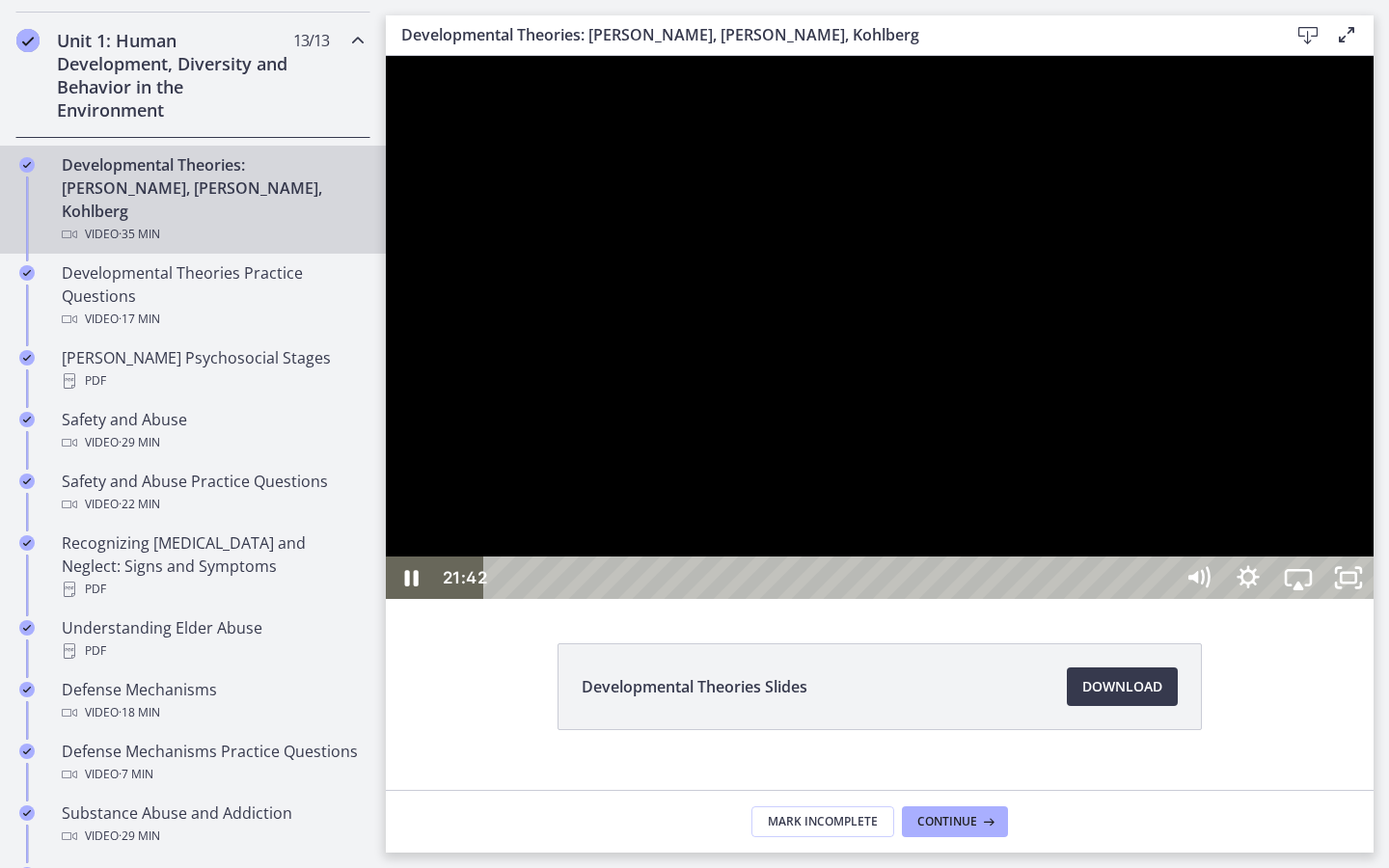 click at bounding box center (880, 327) 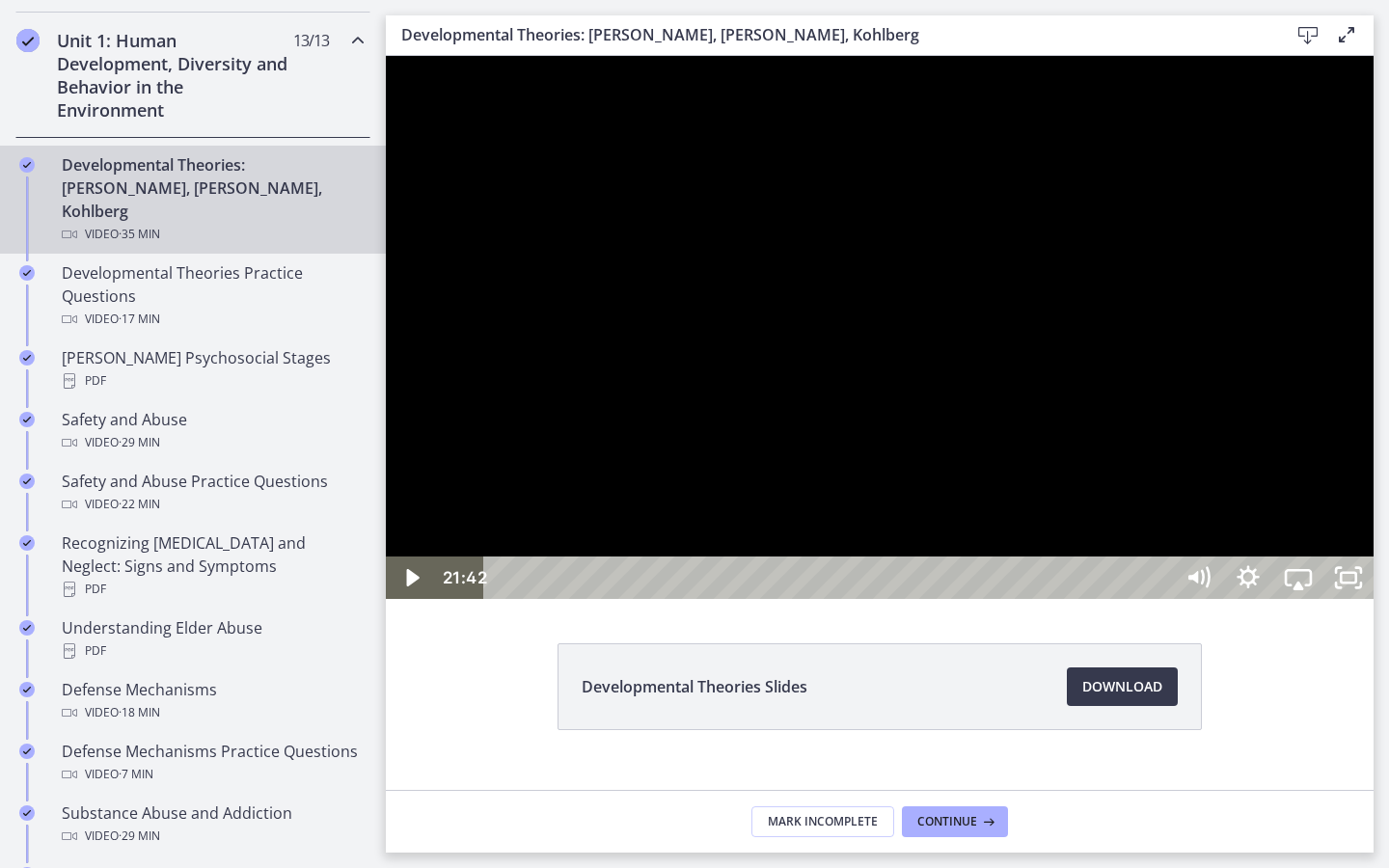 click at bounding box center (880, 327) 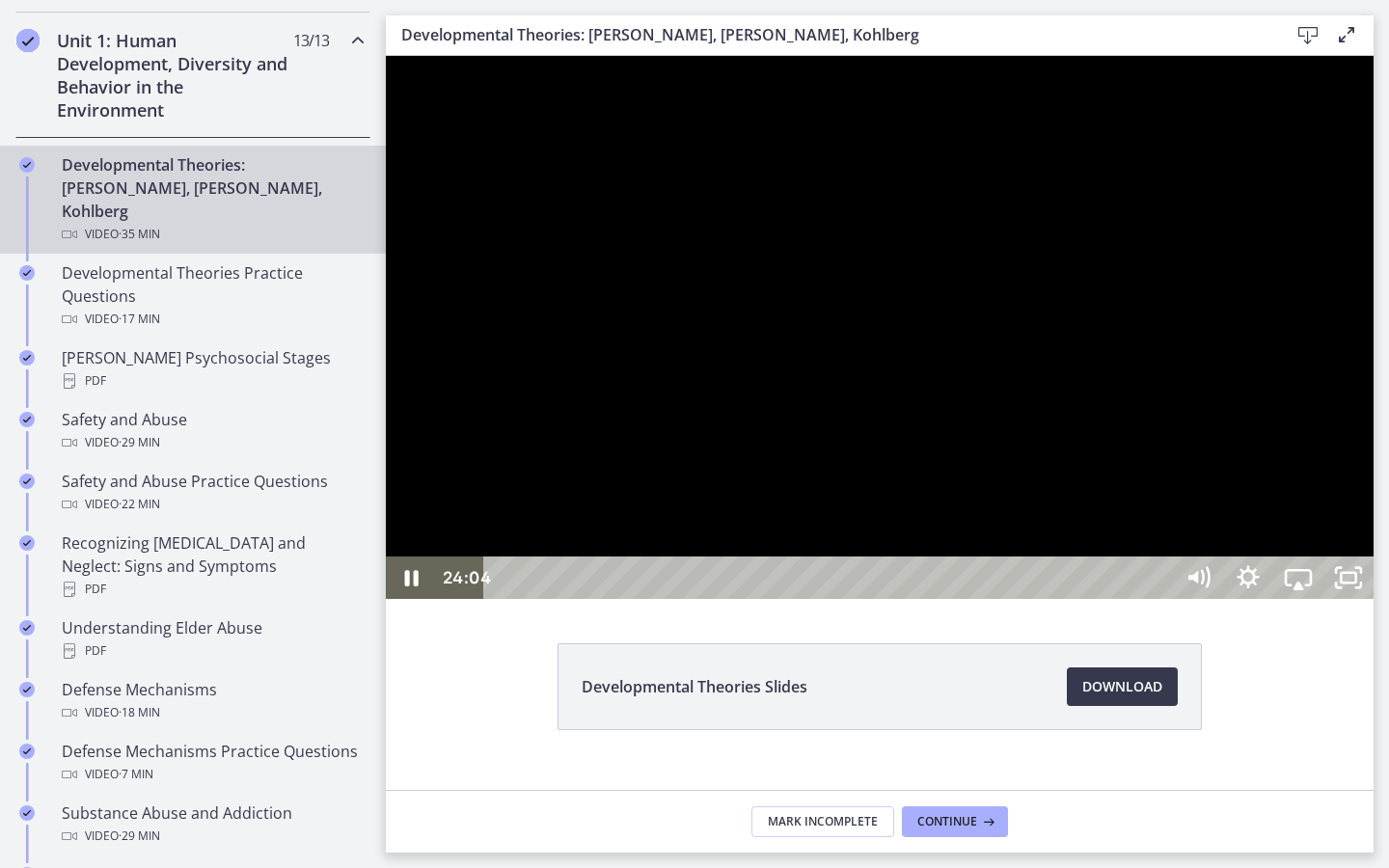 click at bounding box center (880, 327) 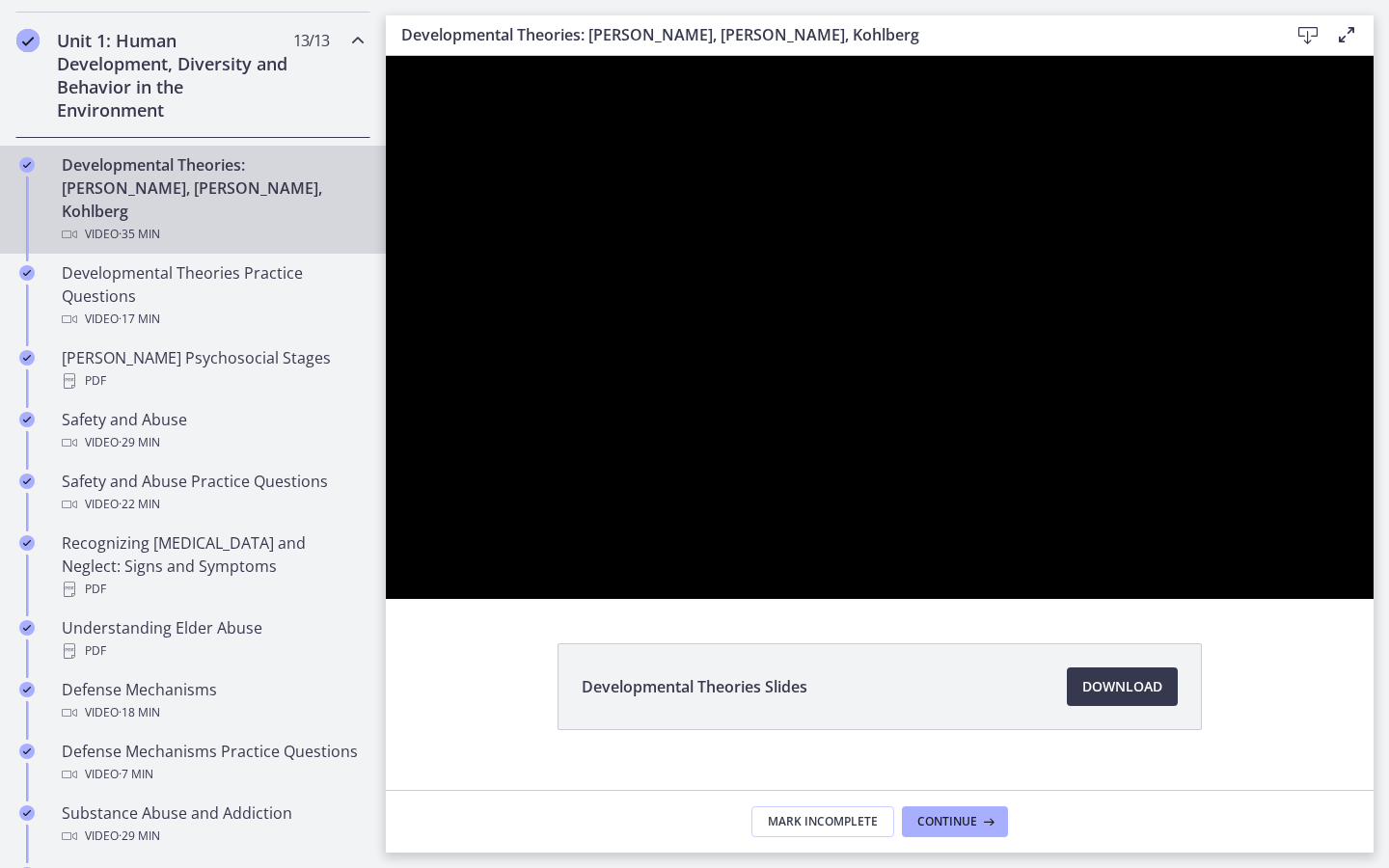 click at bounding box center [386, 56] 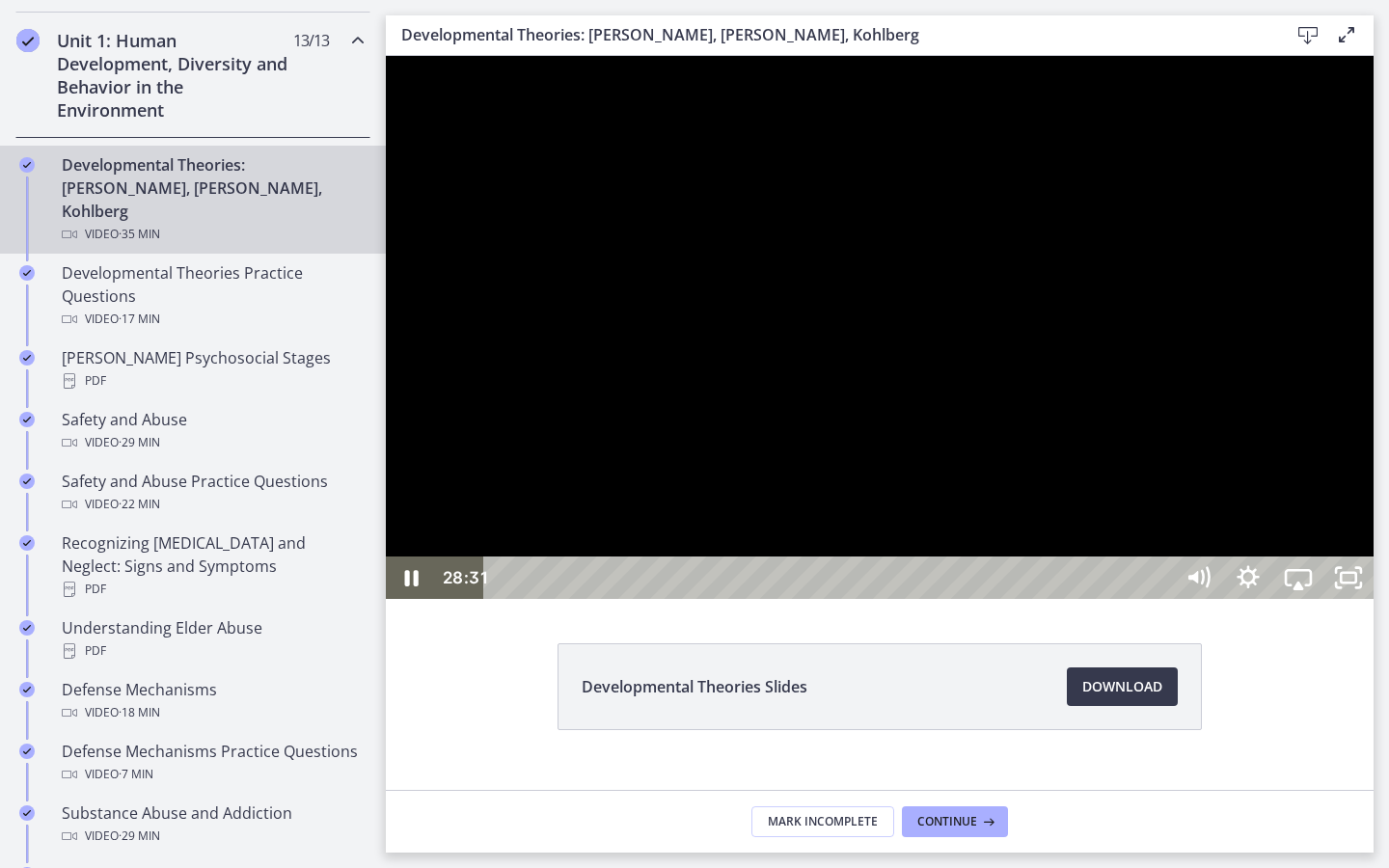 click at bounding box center (880, 327) 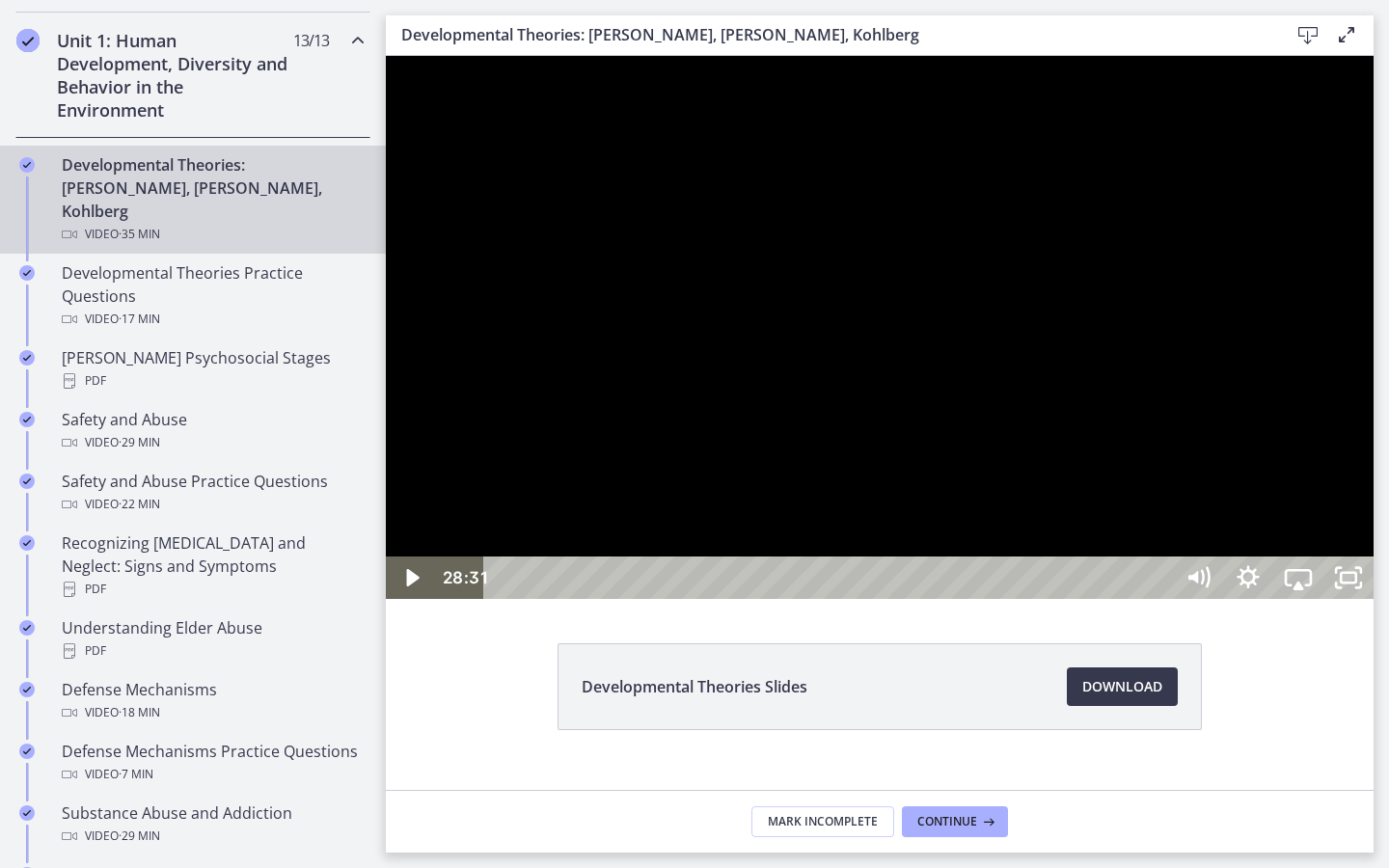 click at bounding box center [386, 56] 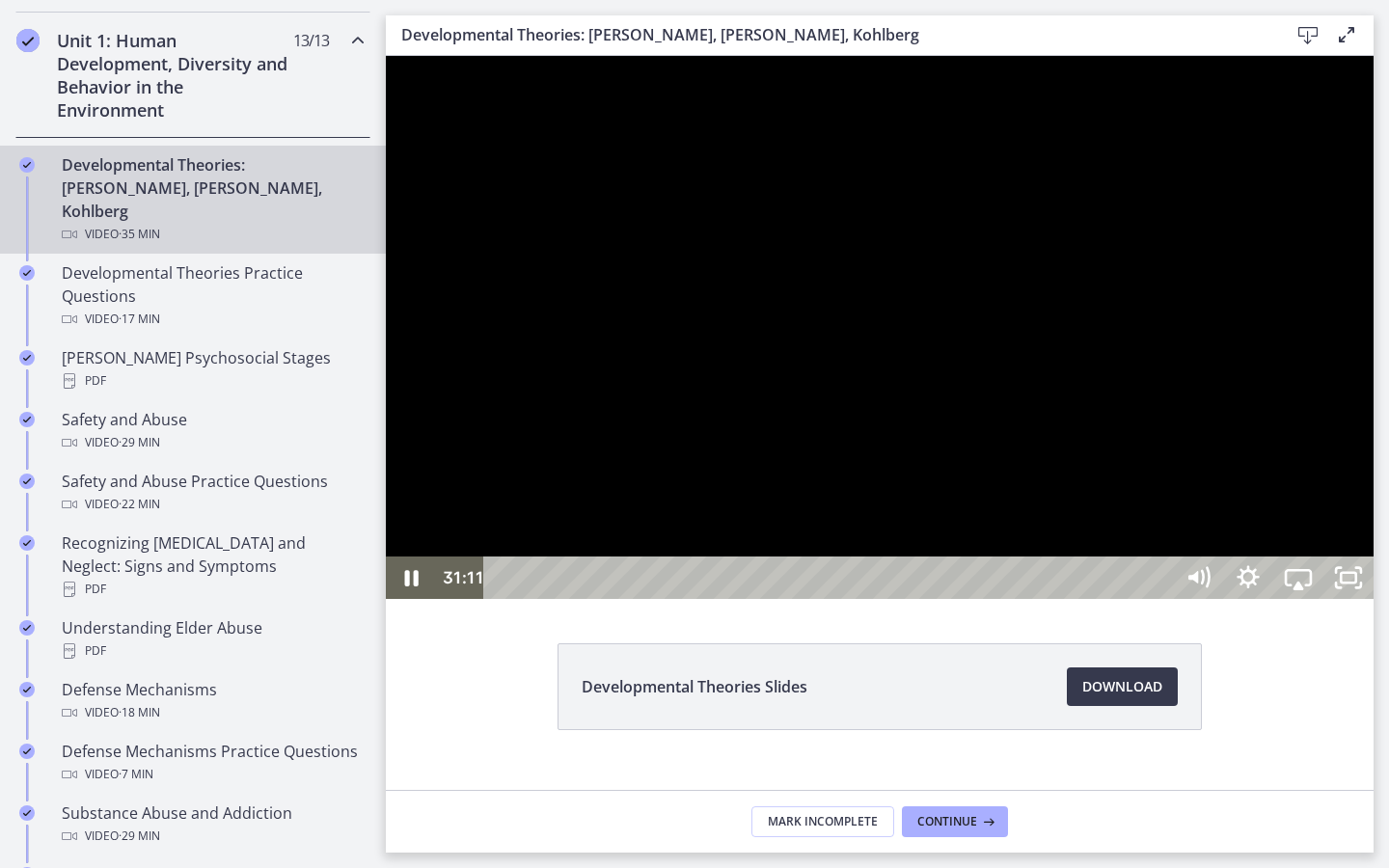 click at bounding box center (880, 327) 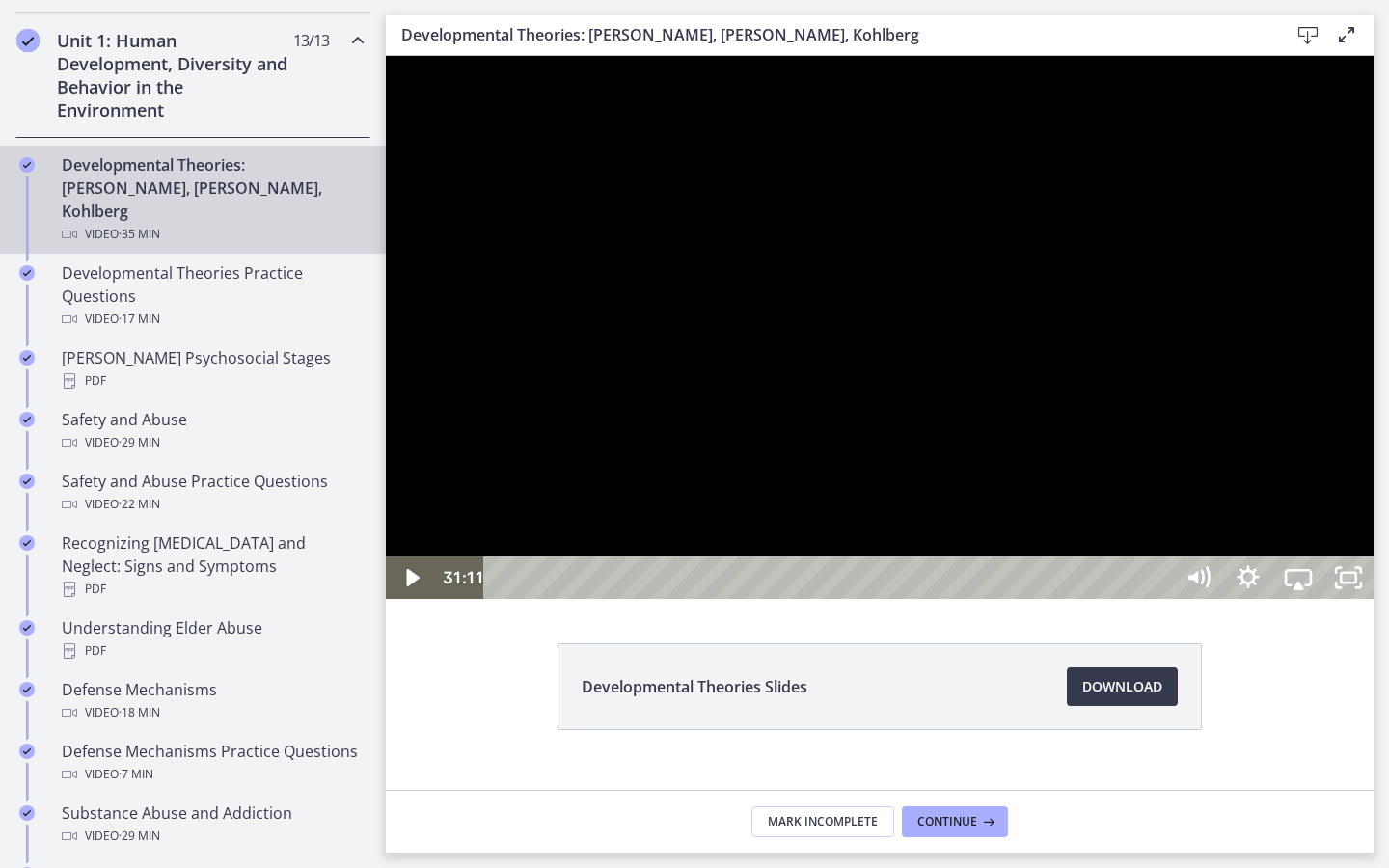 click at bounding box center [880, 327] 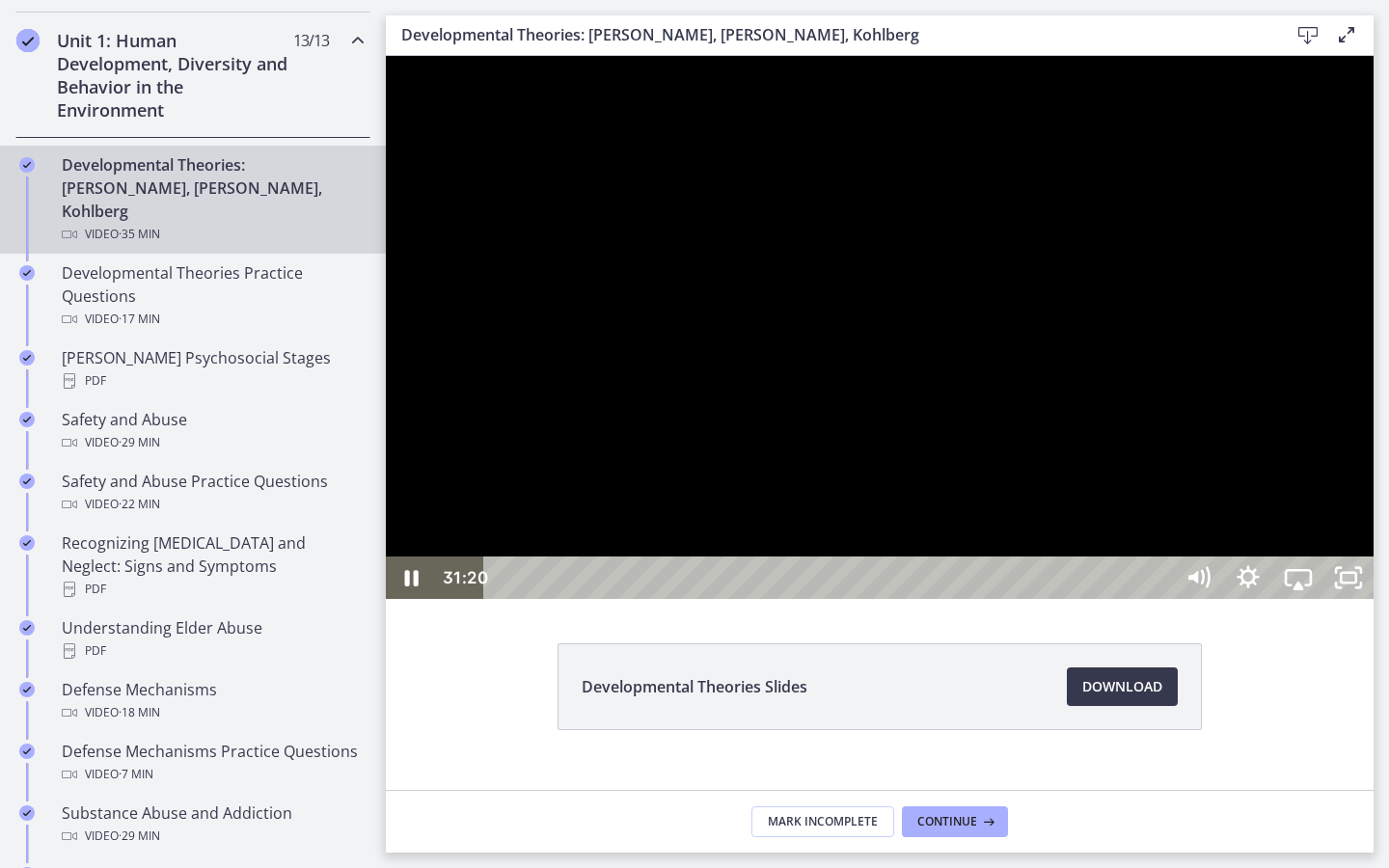 click on "32:10" at bounding box center [831, 578] 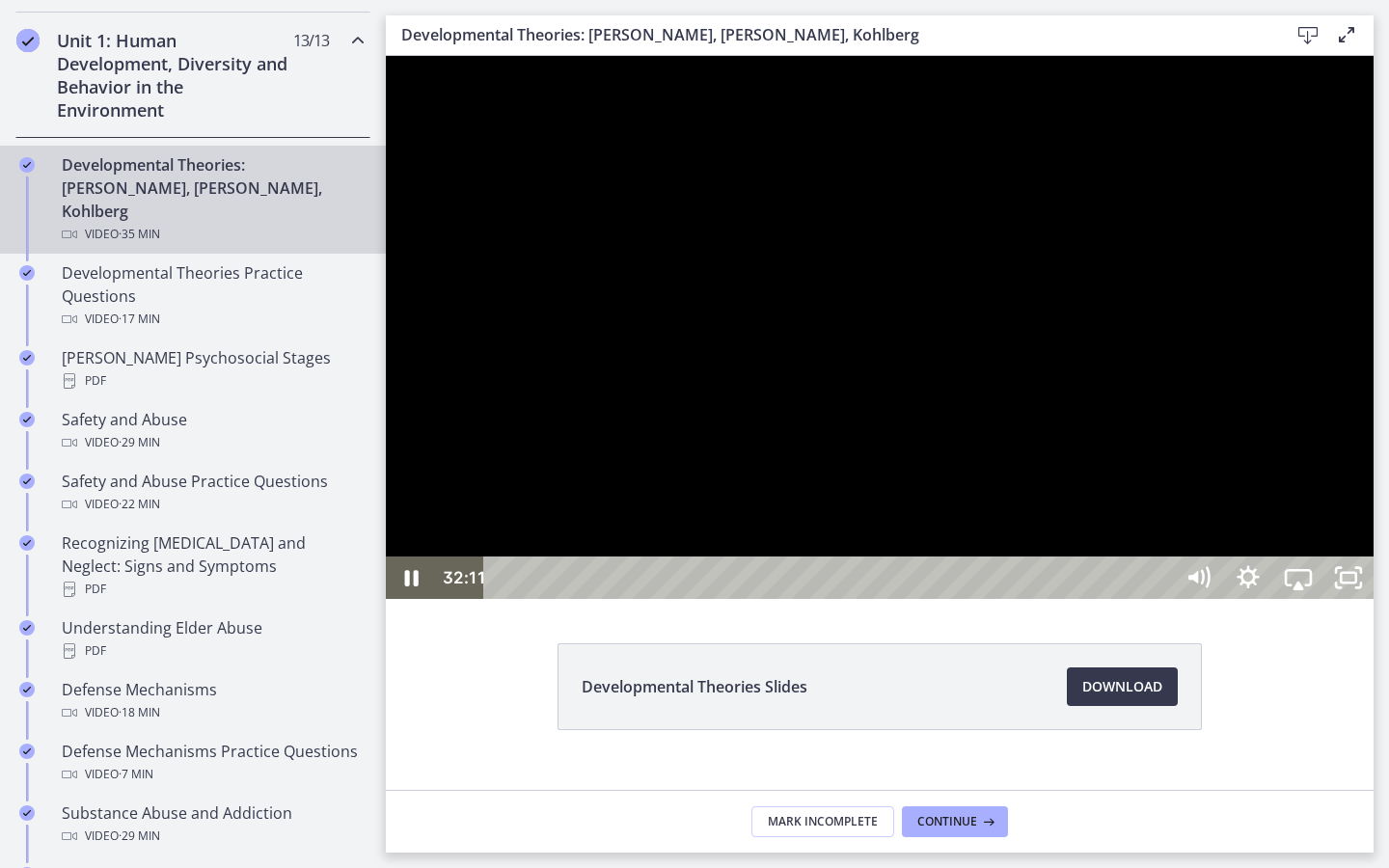 click on "33:27" at bounding box center [831, 578] 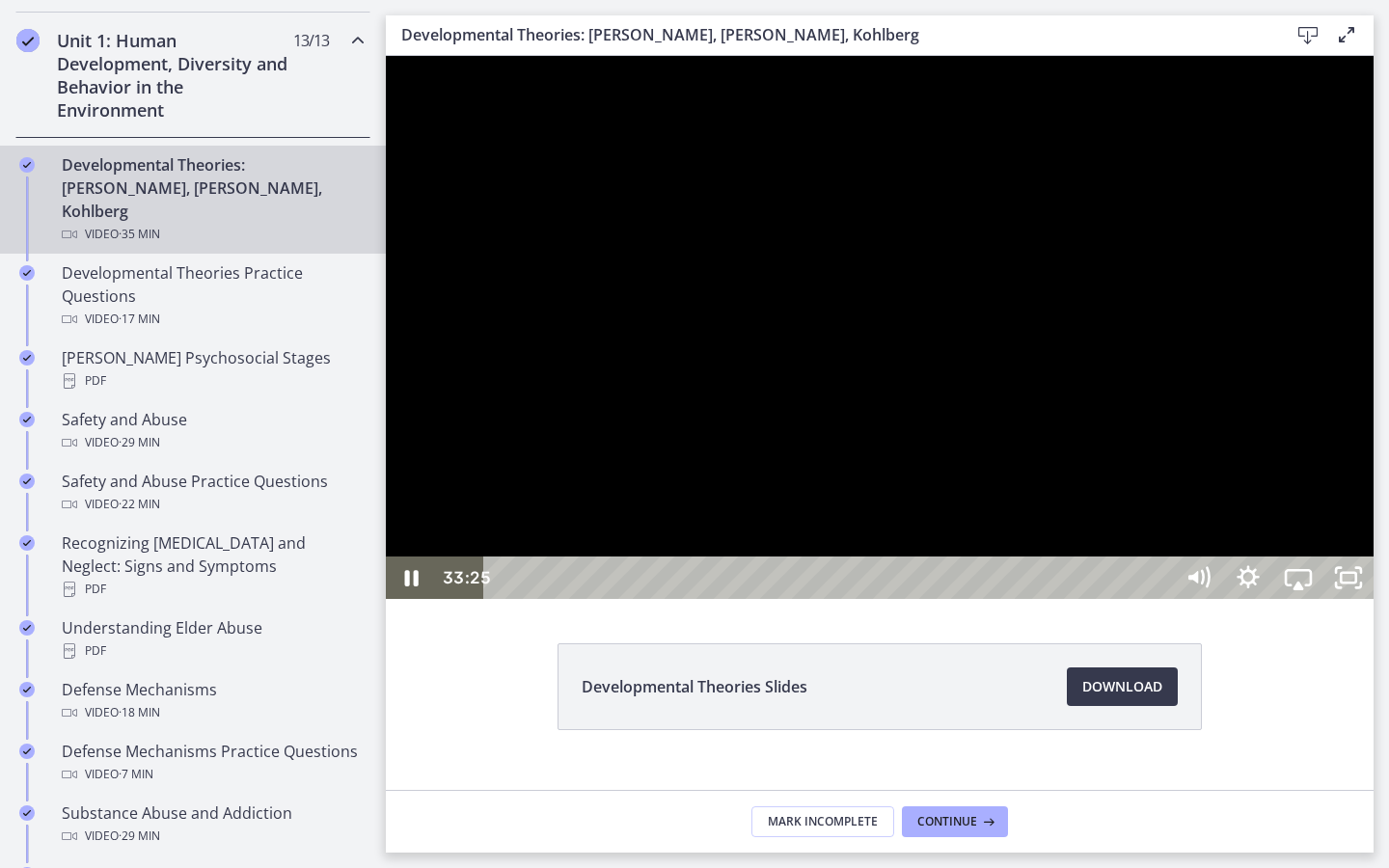 click on "34:18" at bounding box center (831, 578) 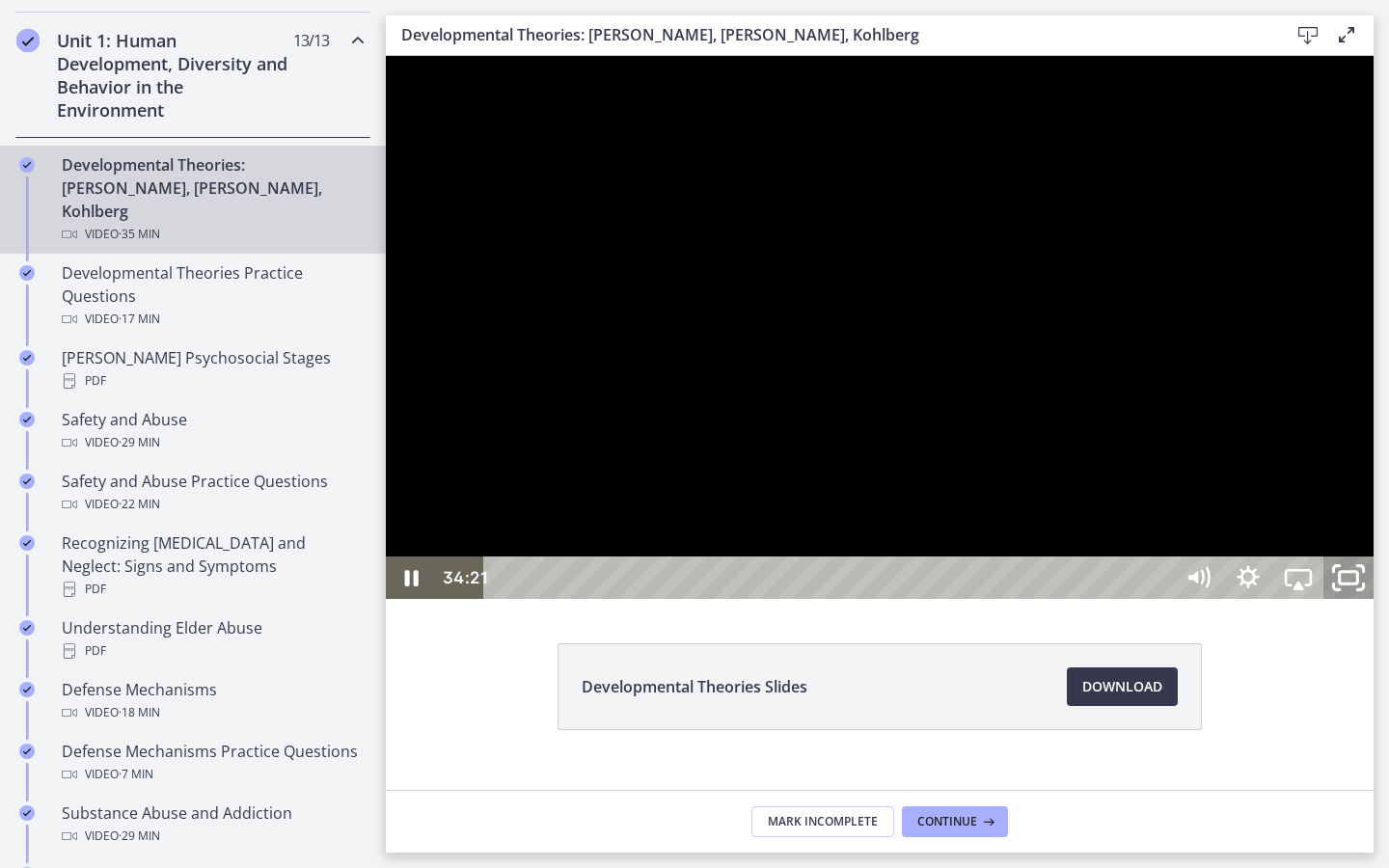 click 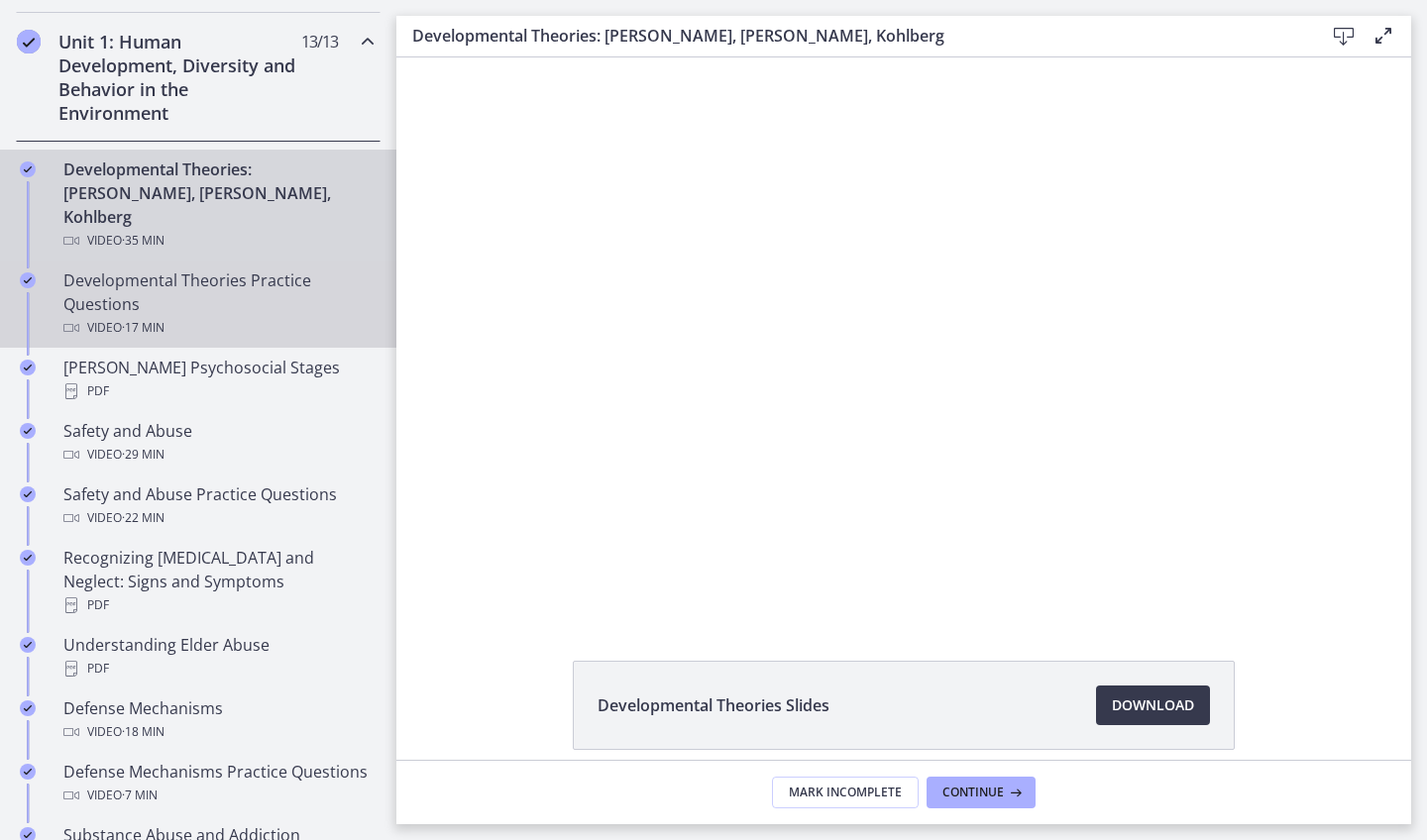 click on "Developmental Theories Practice Questions
Video
·  17 min" at bounding box center [218, 304] 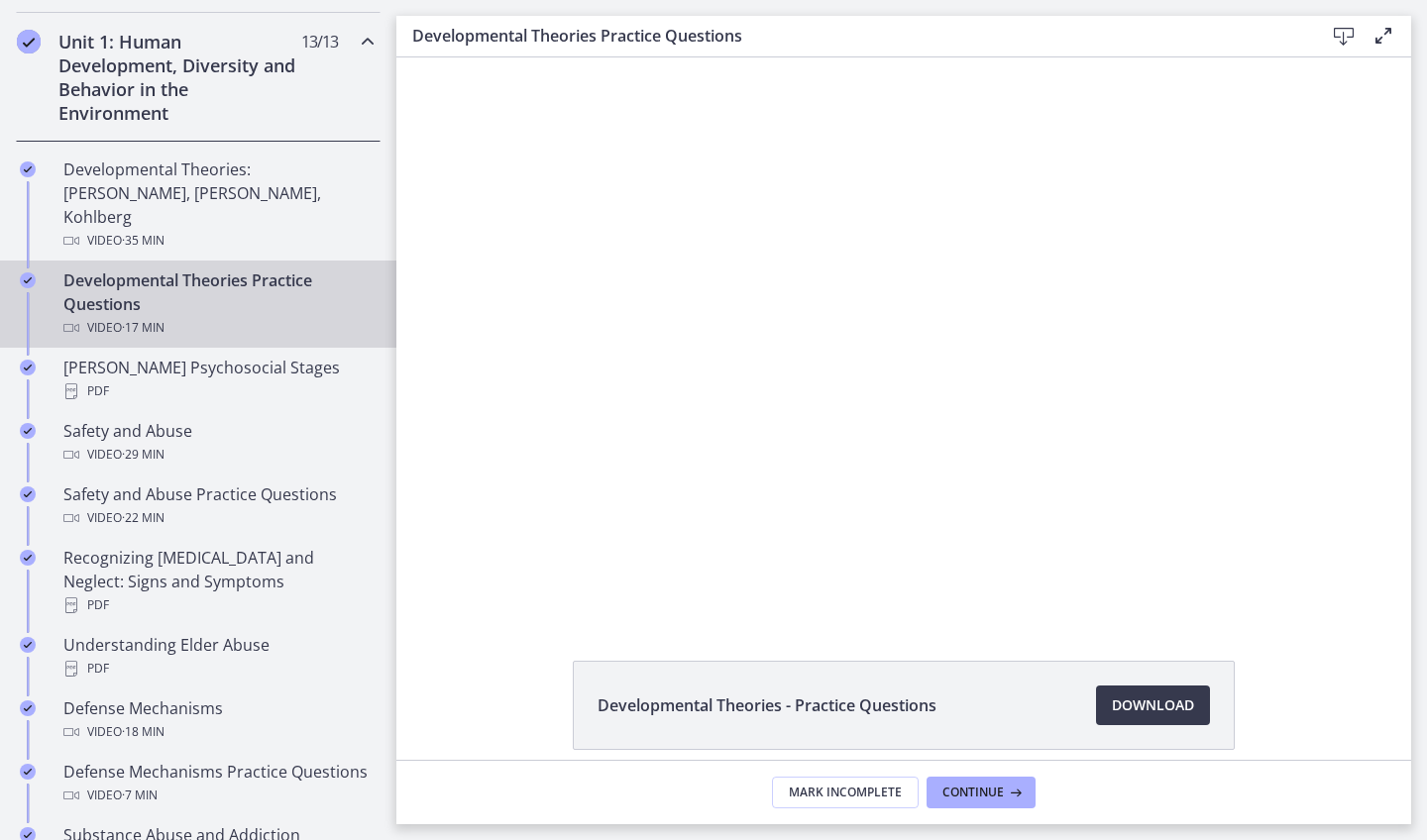 scroll, scrollTop: 0, scrollLeft: 0, axis: both 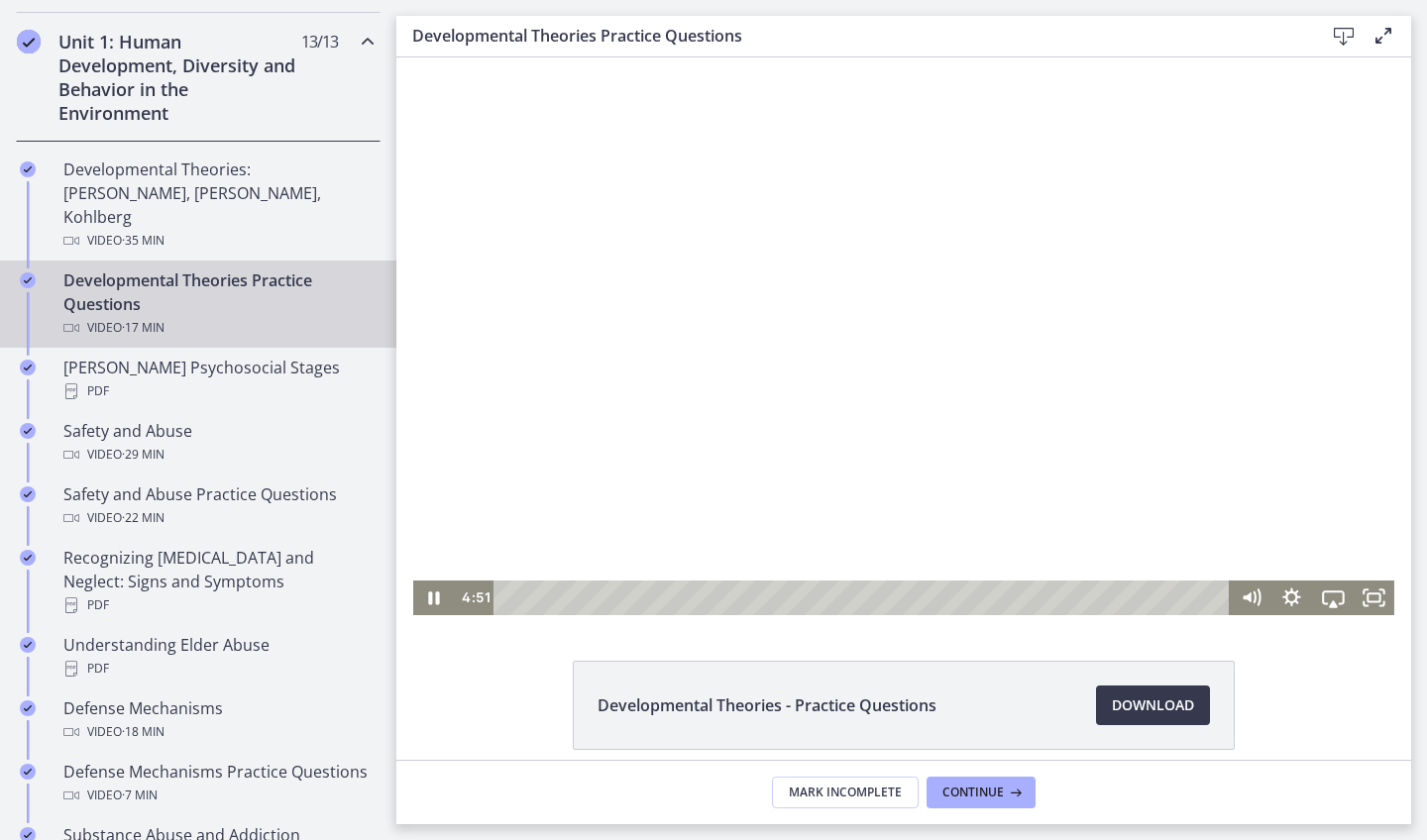click at bounding box center [904, 336] 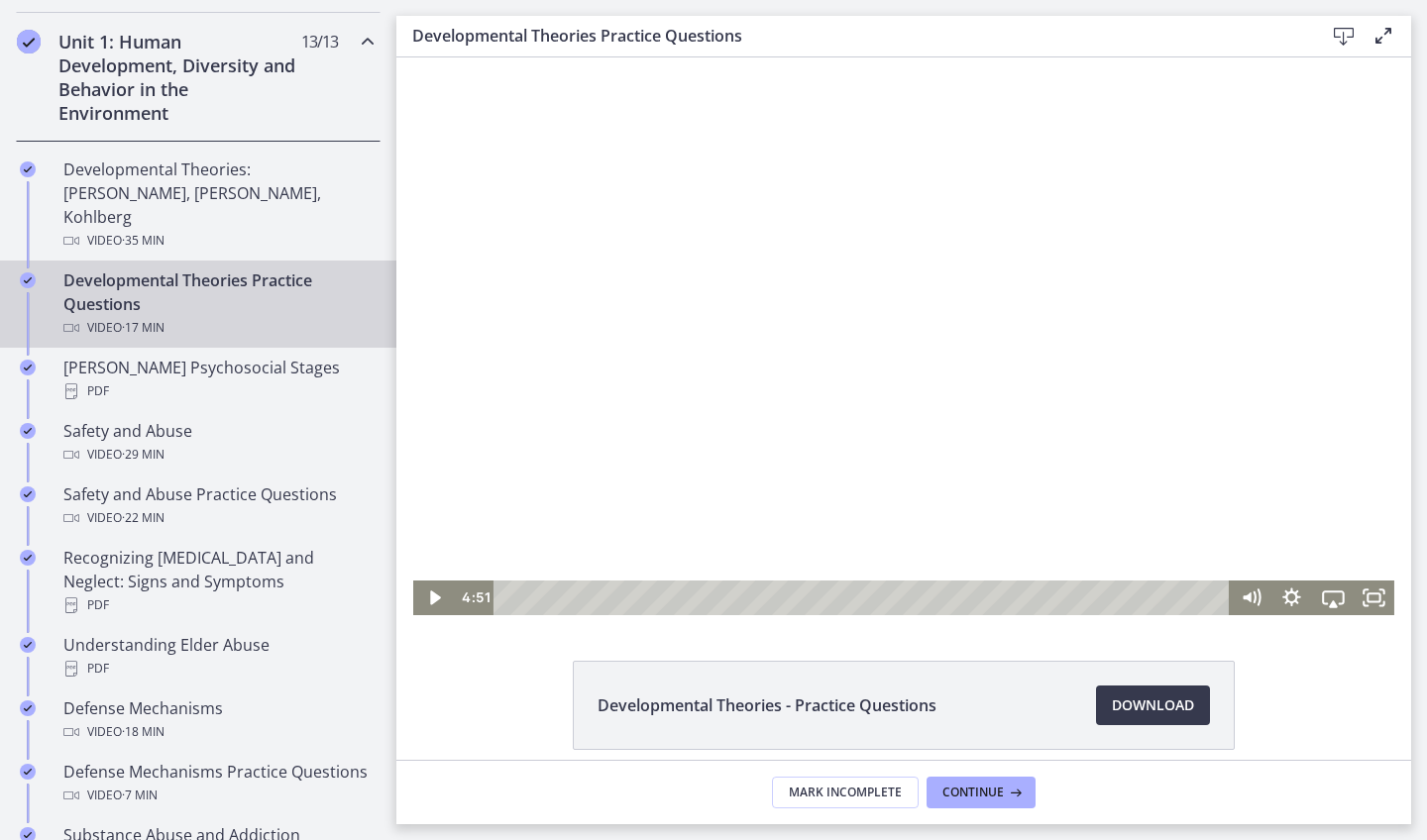 click at bounding box center (904, 336) 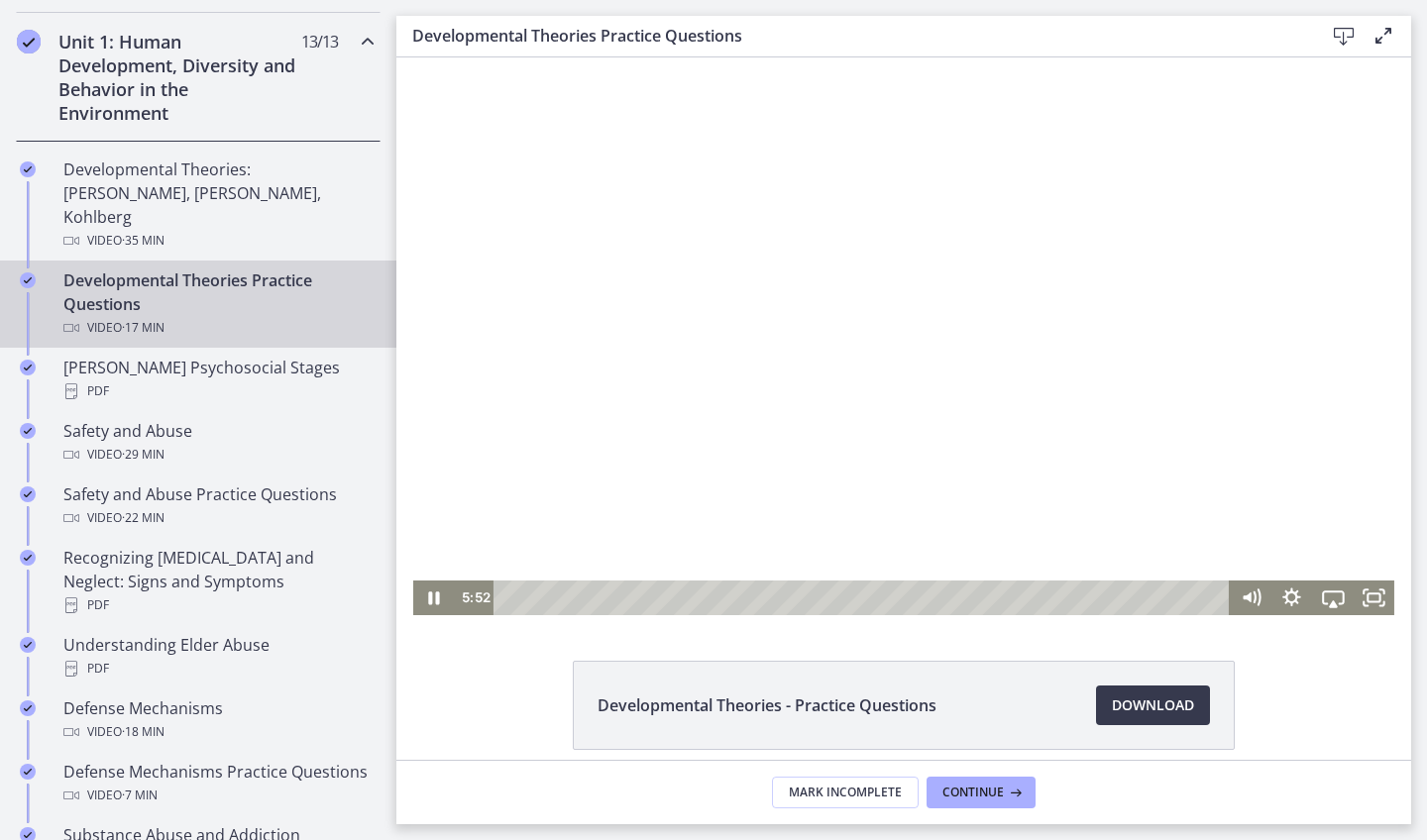 click at bounding box center [904, 336] 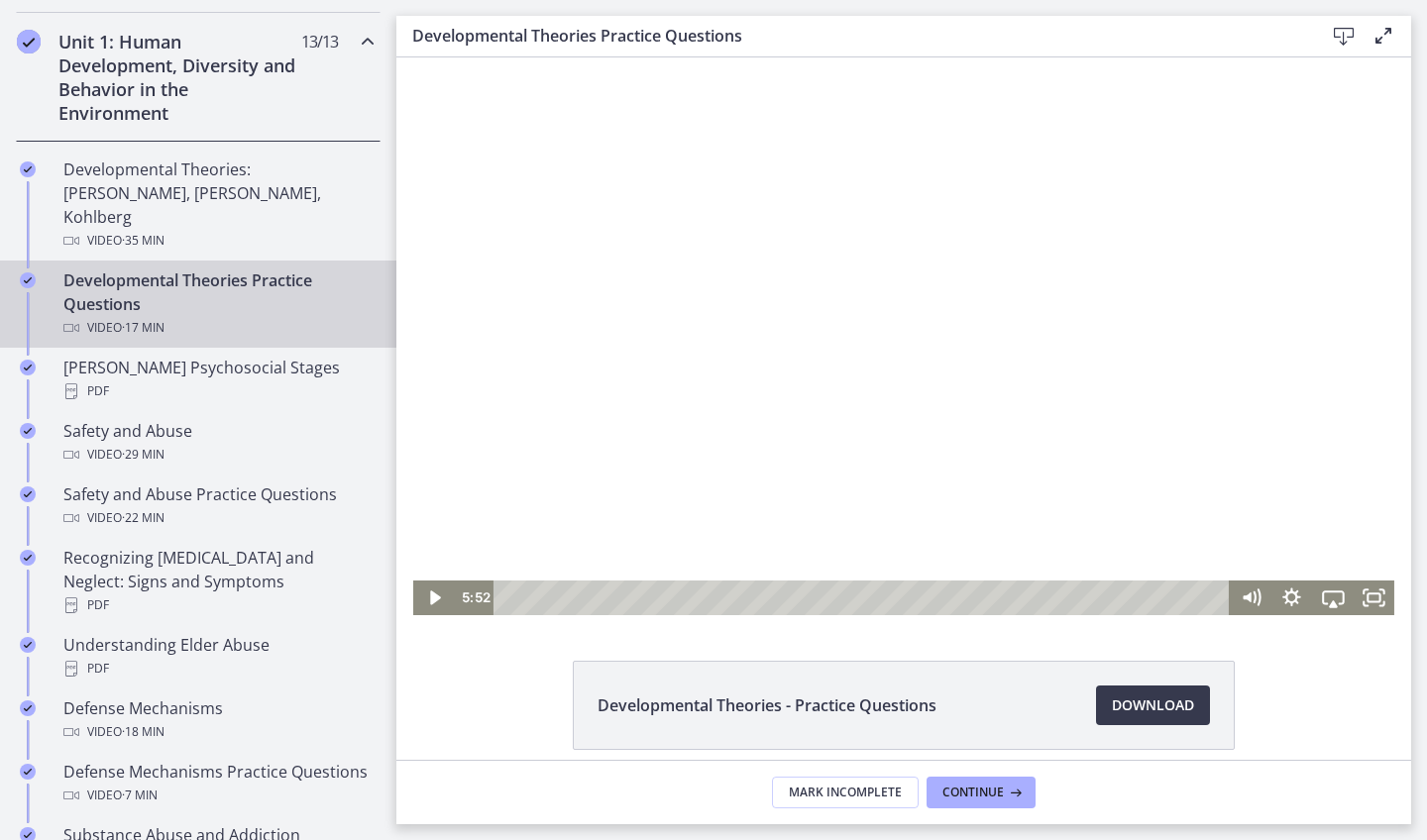 click at bounding box center (904, 336) 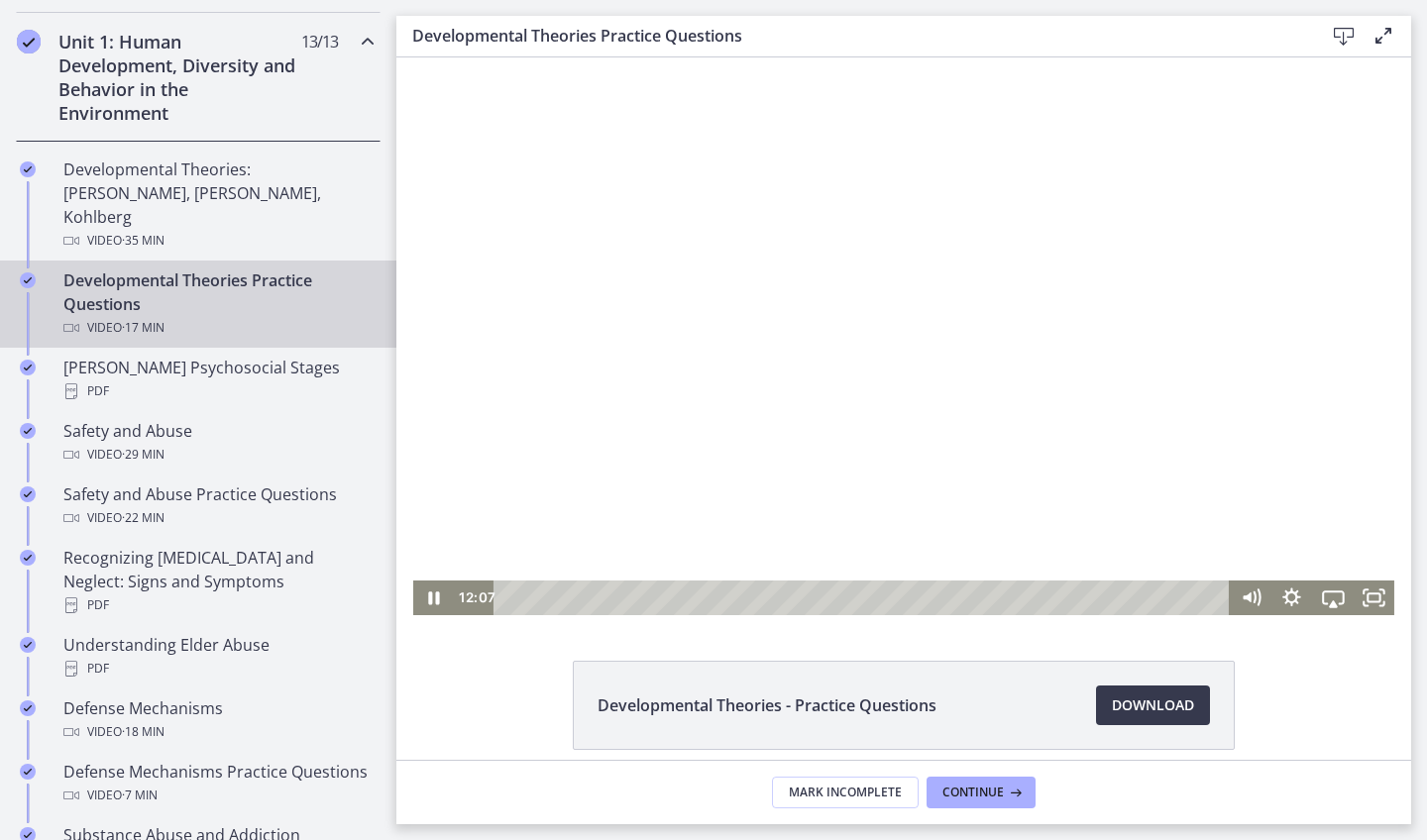 click at bounding box center (864, 597) 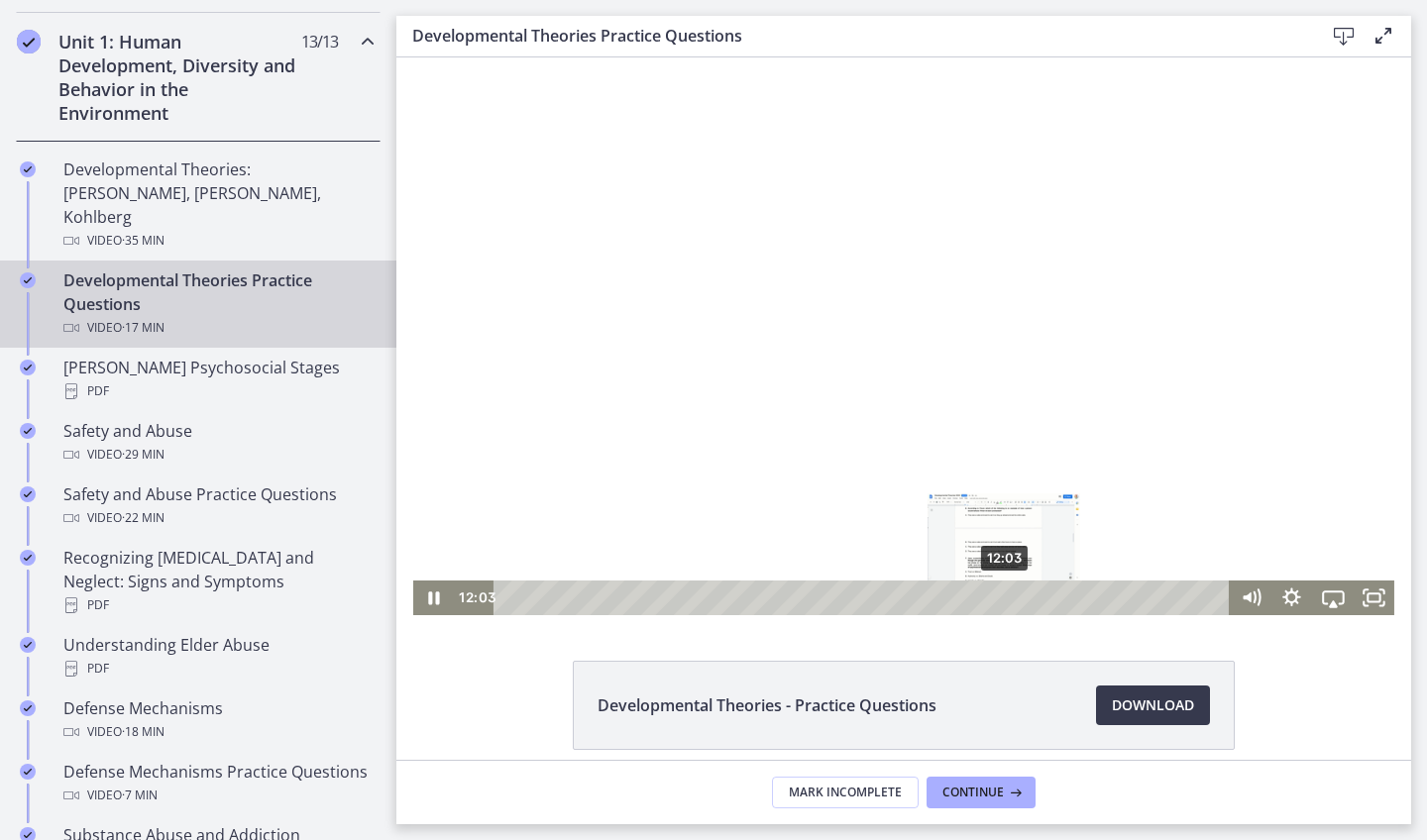 click at bounding box center [1005, 598] 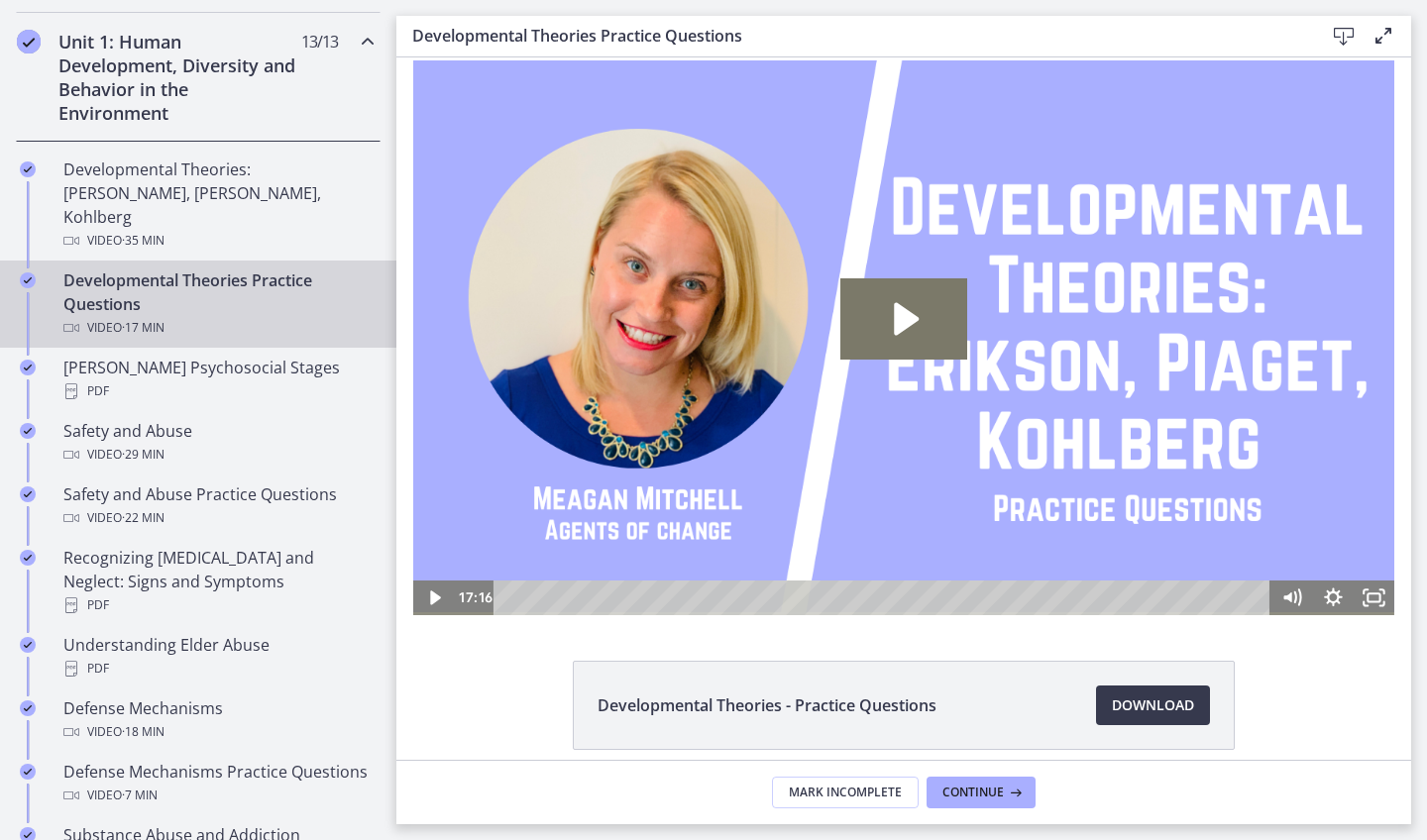 scroll, scrollTop: 0, scrollLeft: 0, axis: both 